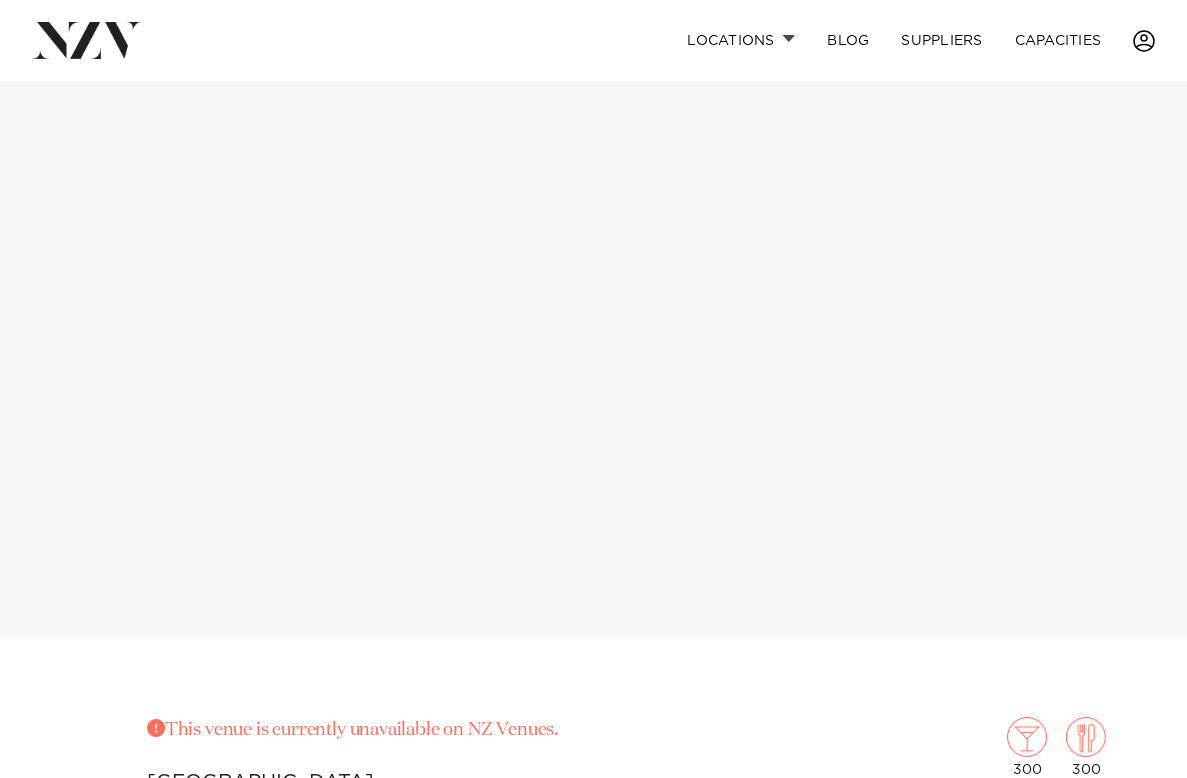 scroll, scrollTop: 0, scrollLeft: 0, axis: both 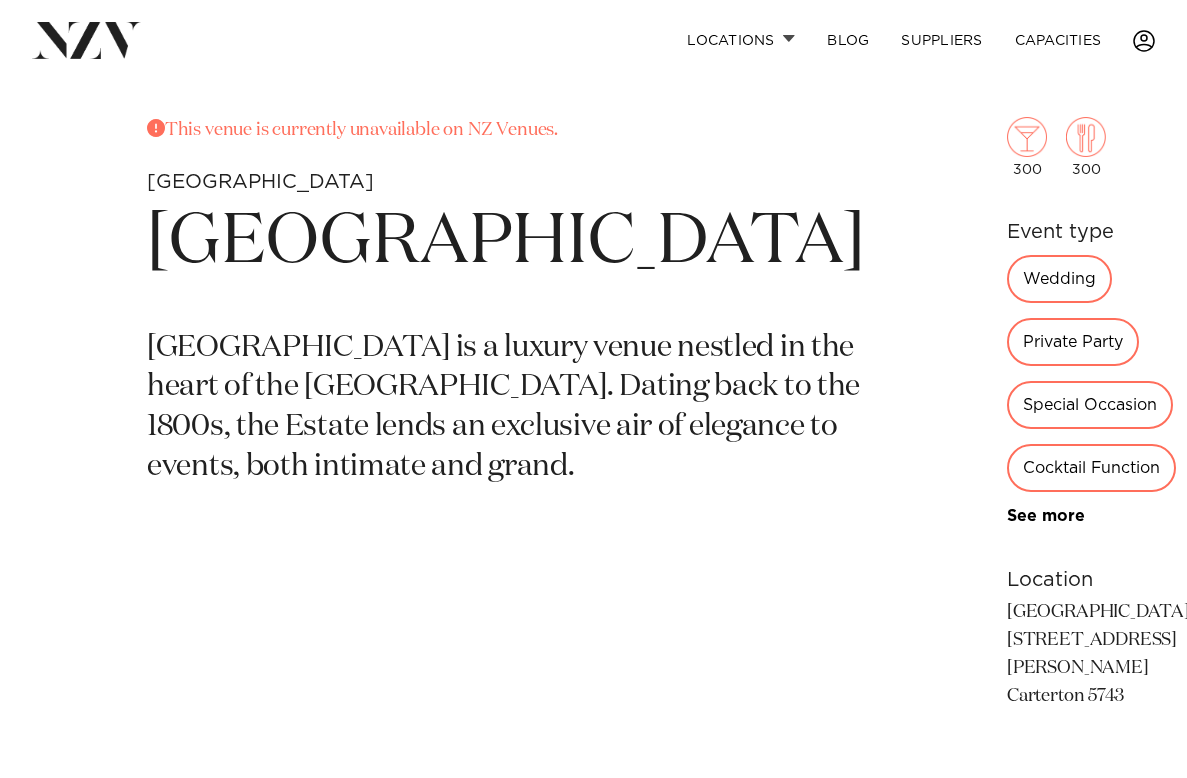 click on "[GEOGRAPHIC_DATA]" at bounding box center (506, 242) 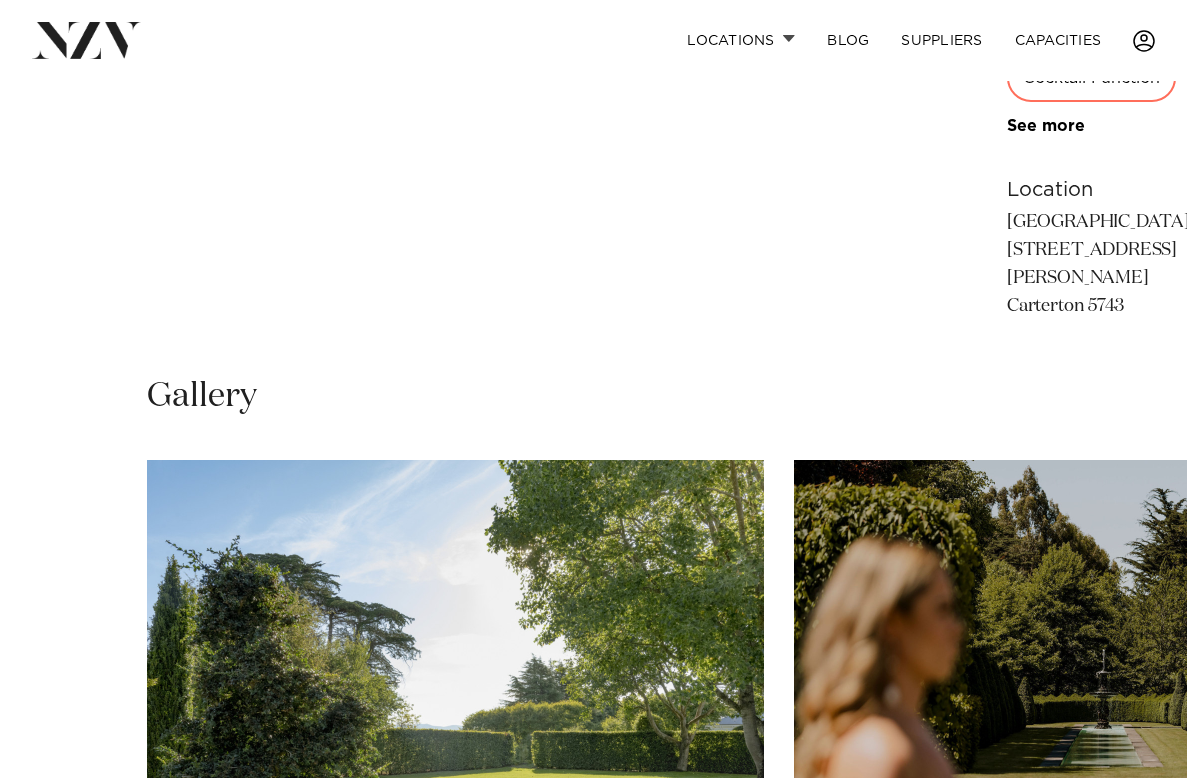 scroll, scrollTop: 1300, scrollLeft: 0, axis: vertical 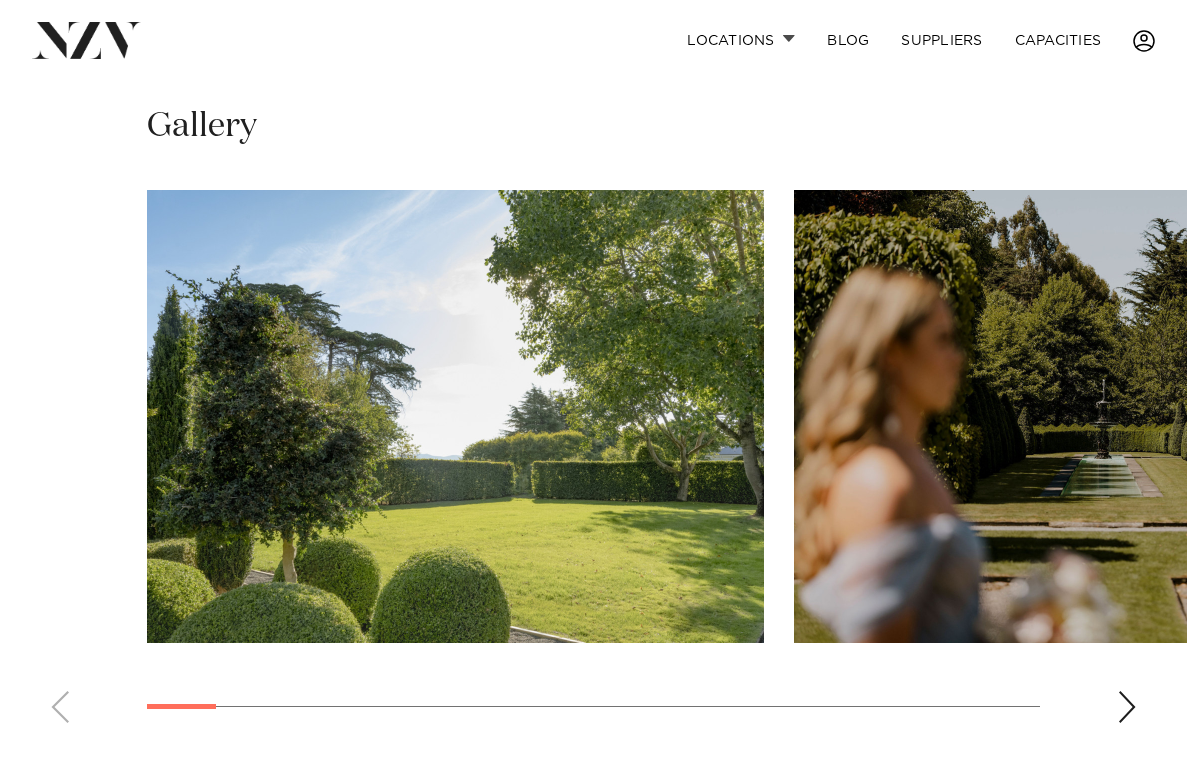 click at bounding box center [593, 464] 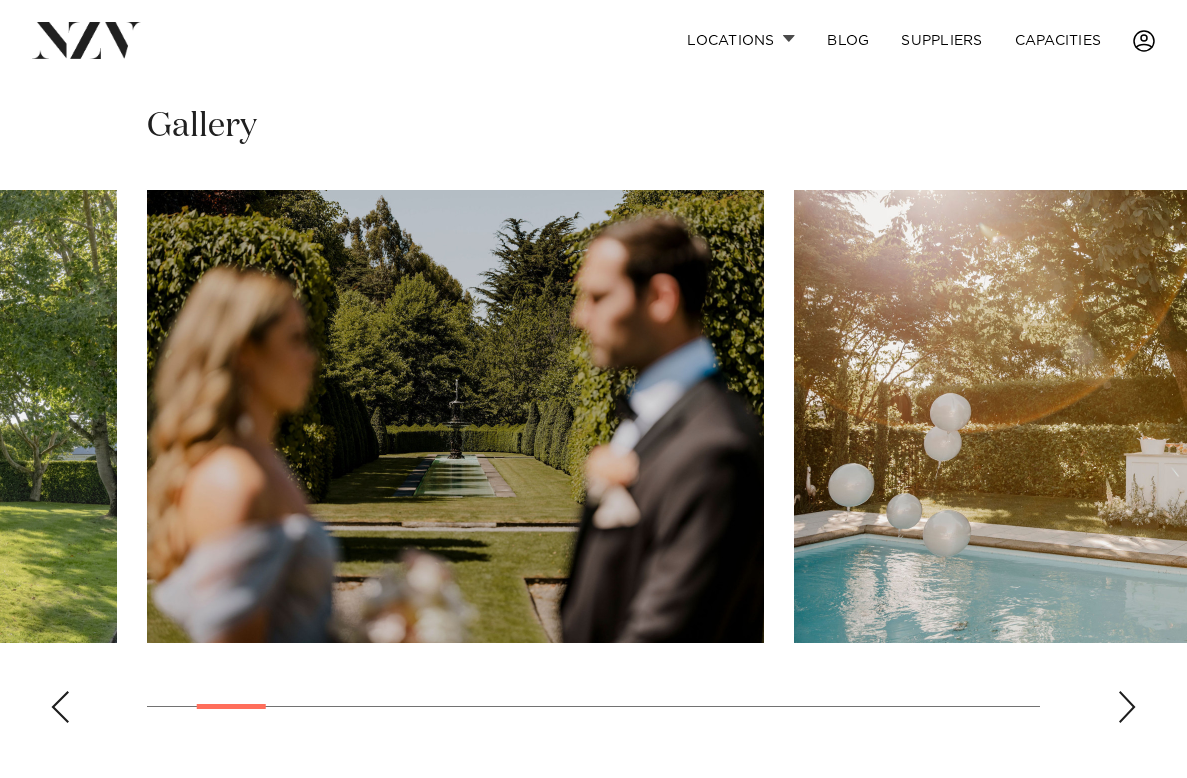 click at bounding box center [1127, 707] 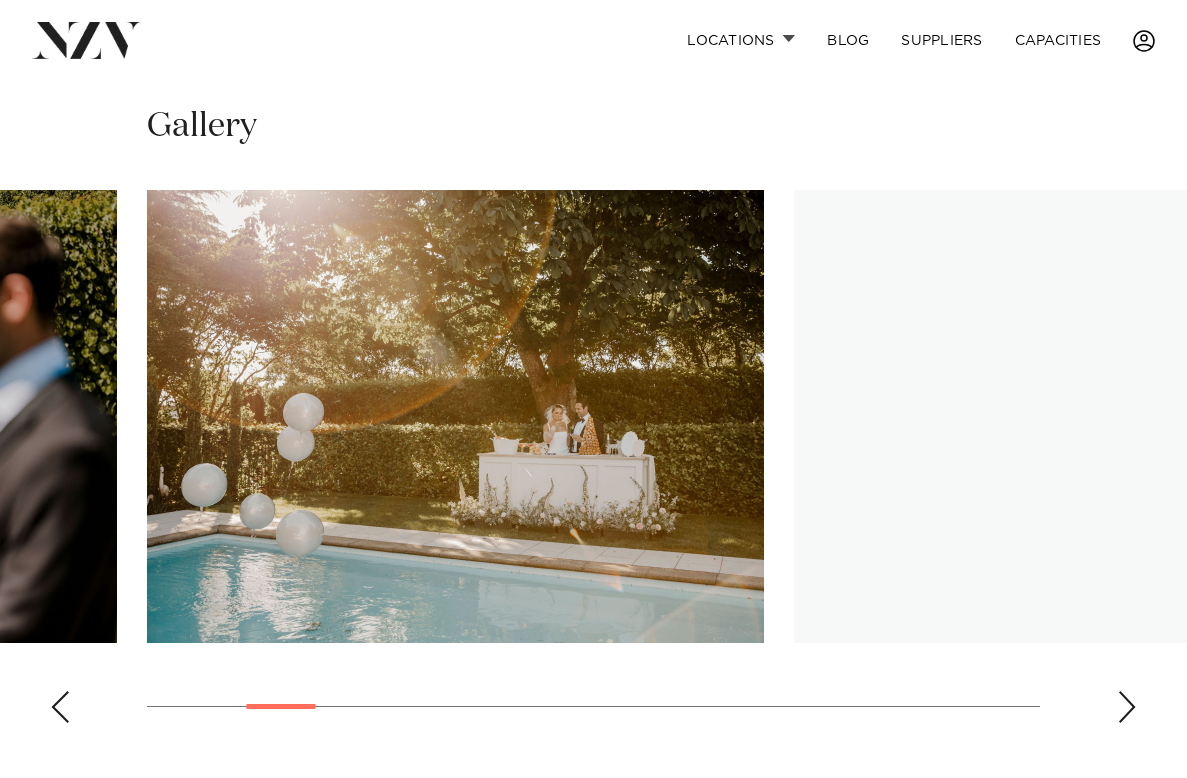 click at bounding box center (1127, 707) 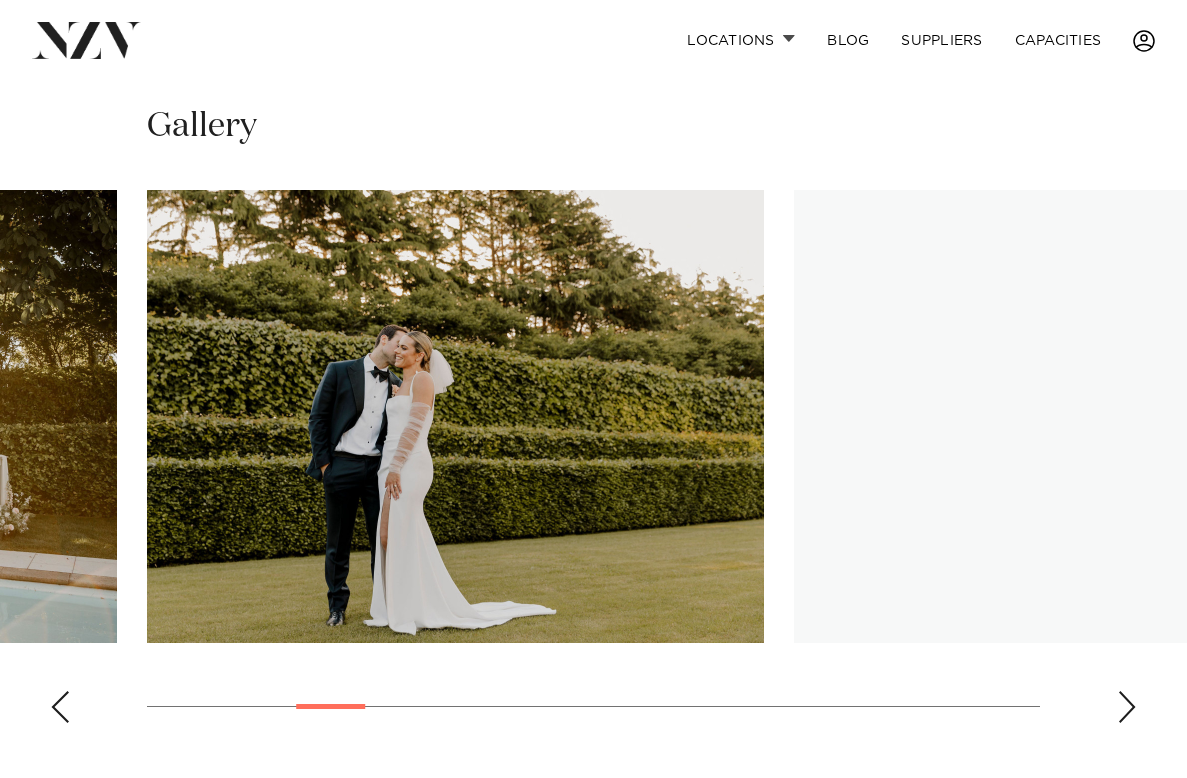 click at bounding box center [1127, 707] 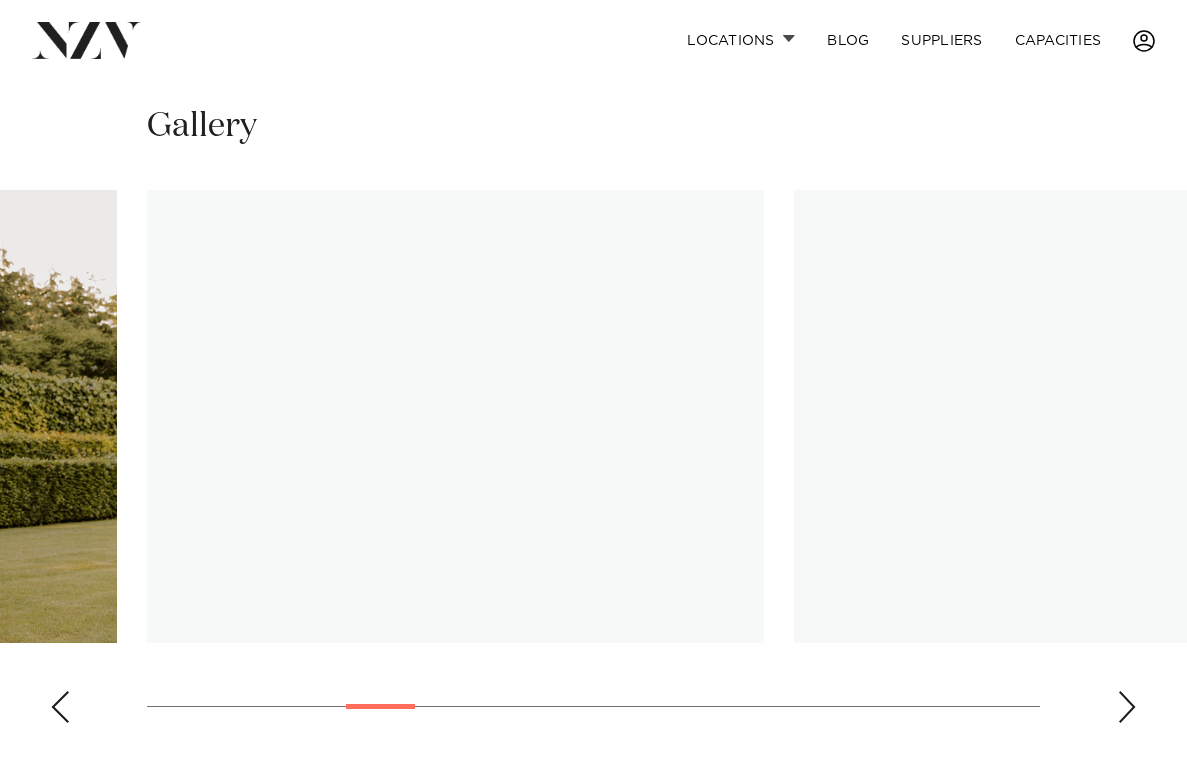 click at bounding box center (1127, 707) 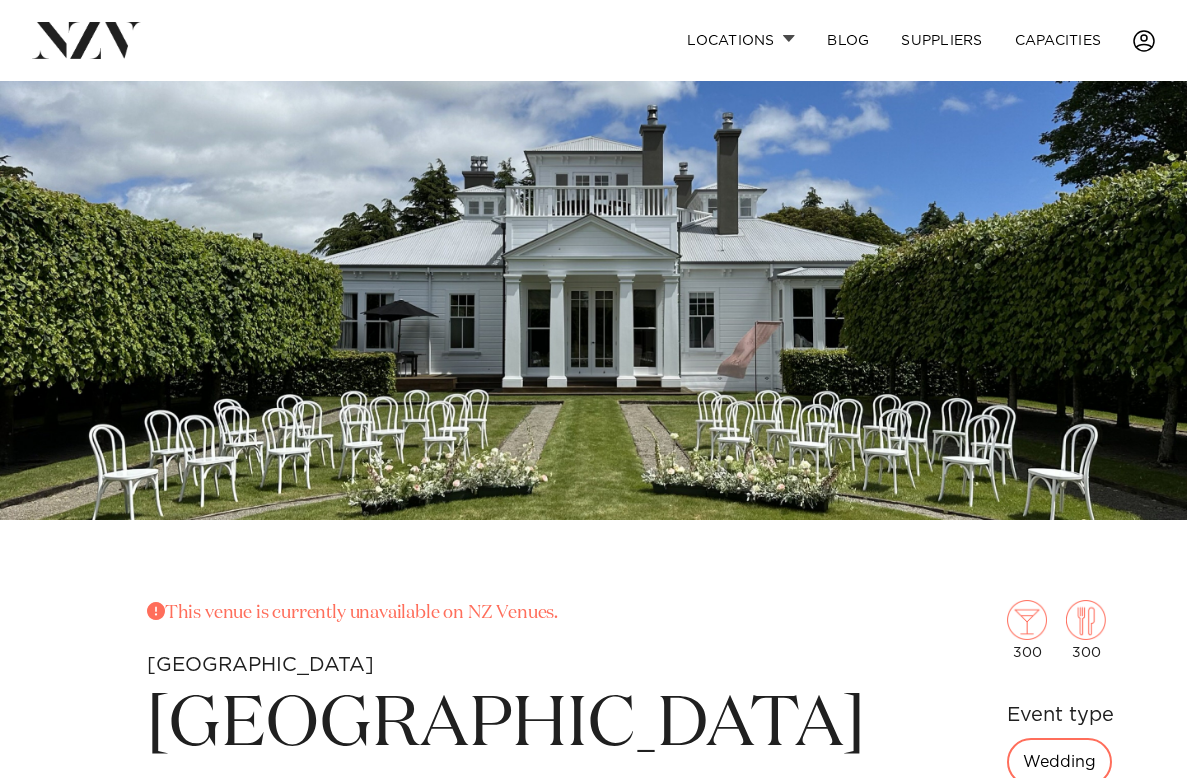 scroll, scrollTop: 0, scrollLeft: 0, axis: both 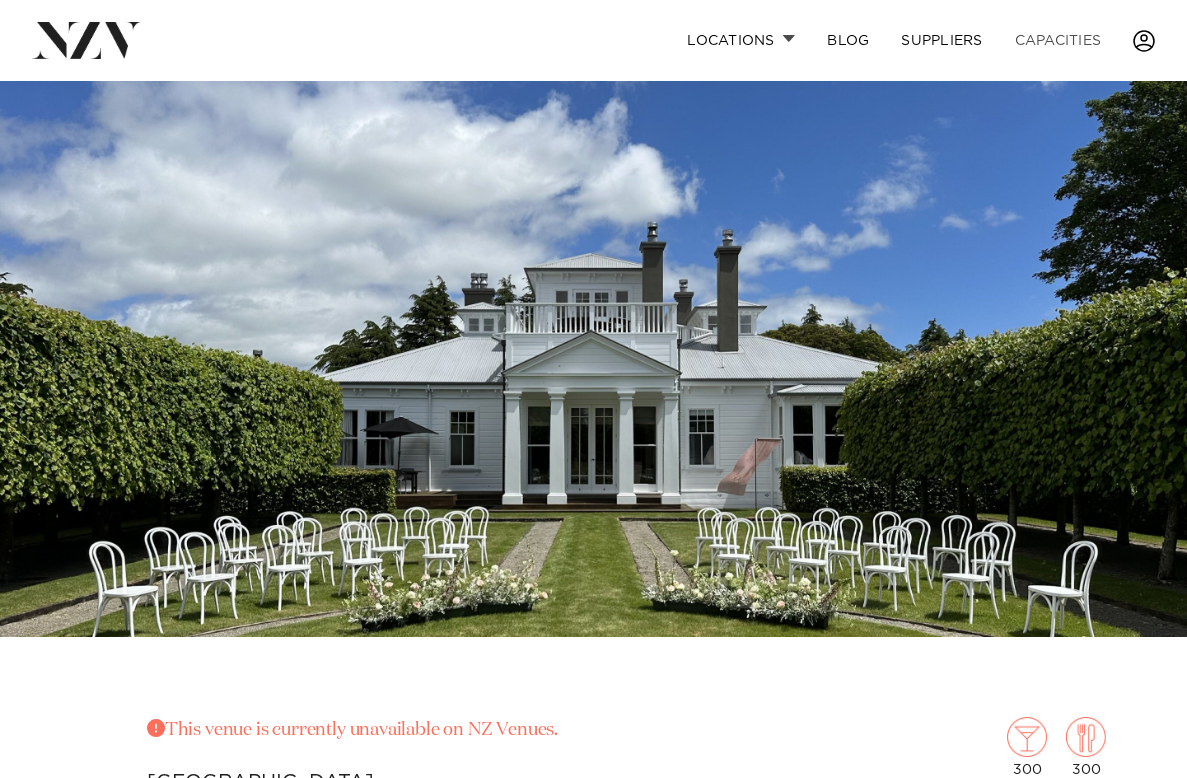 click on "Capacities" at bounding box center (1058, 40) 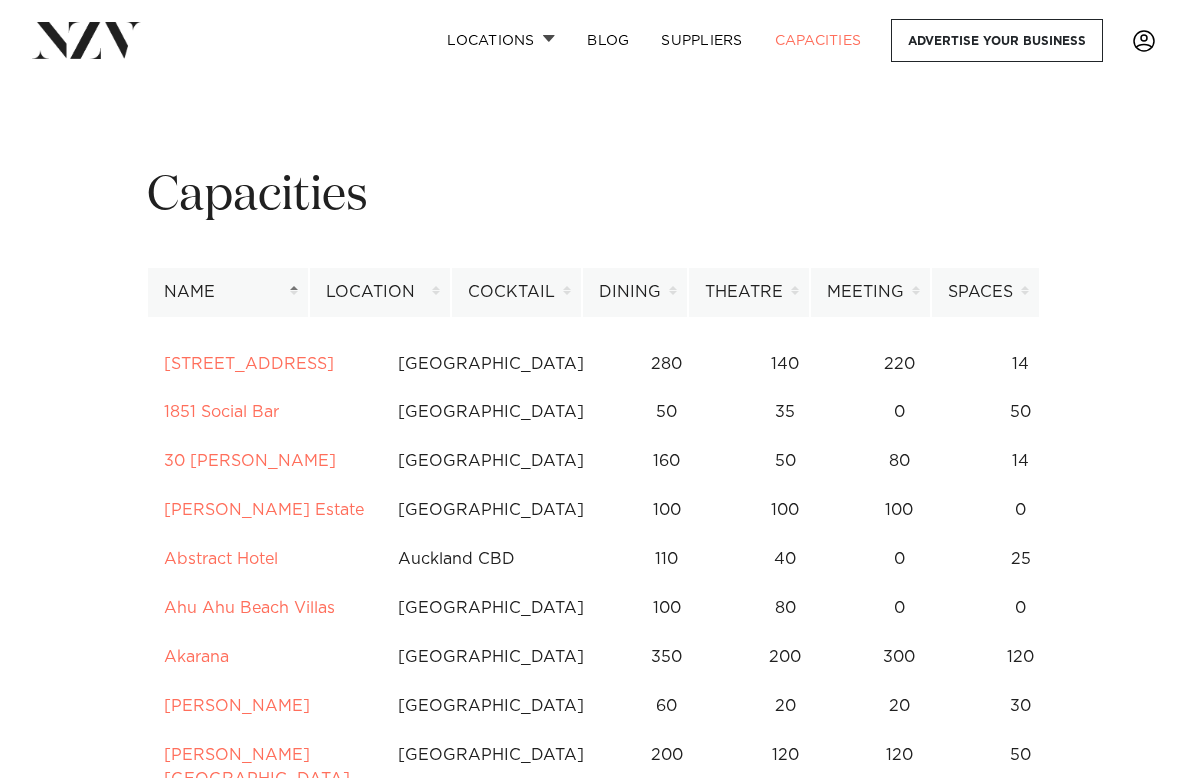 scroll, scrollTop: 0, scrollLeft: 0, axis: both 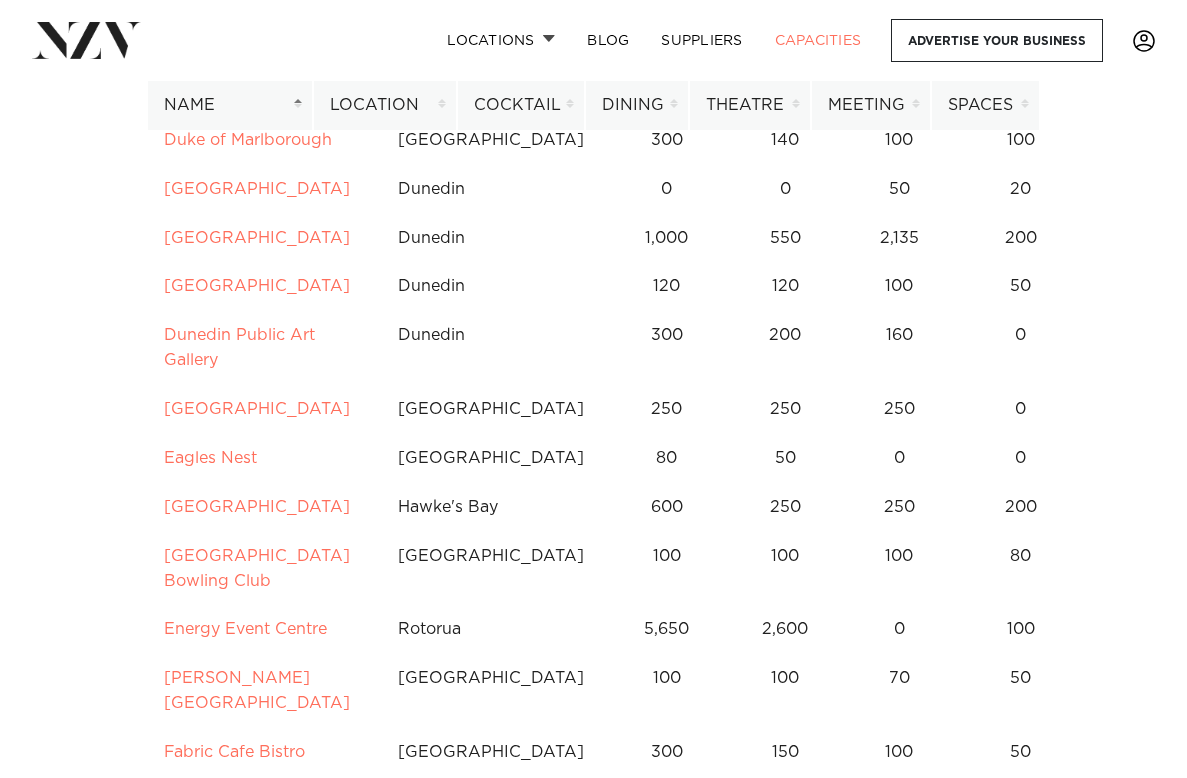 drag, startPoint x: 124, startPoint y: 349, endPoint x: 118, endPoint y: 358, distance: 10.816654 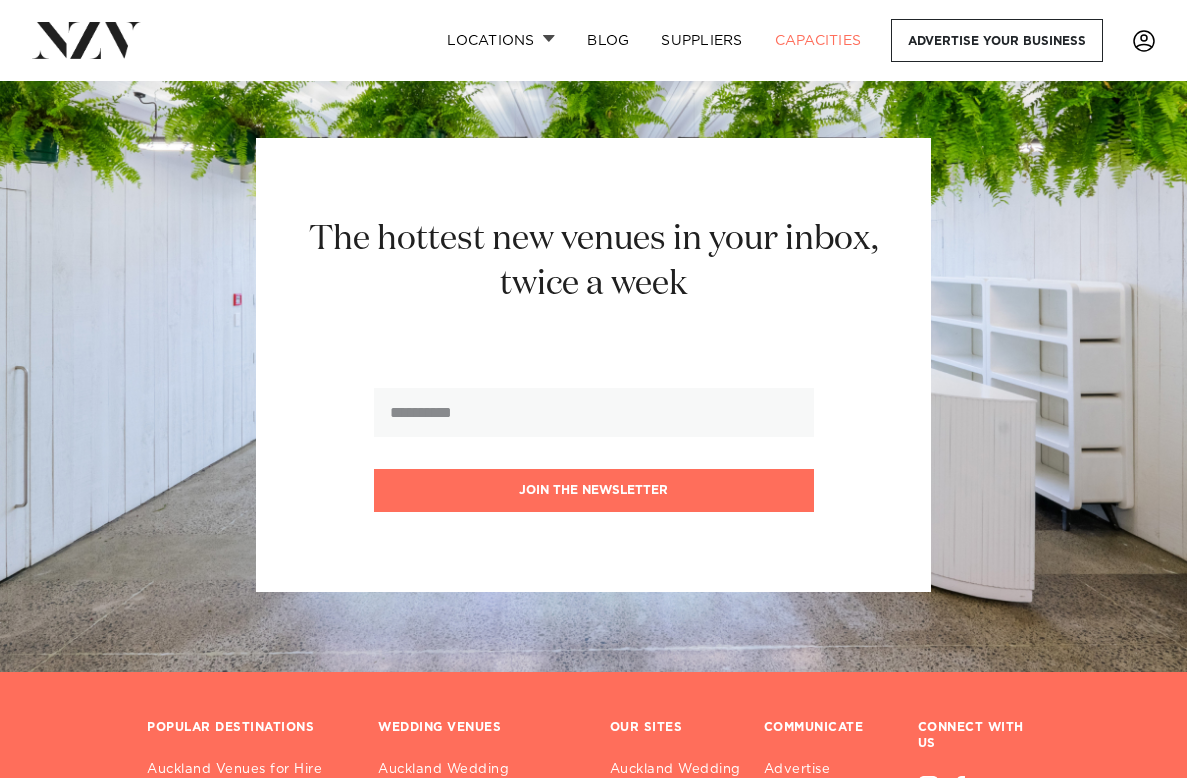 scroll, scrollTop: 17600, scrollLeft: 0, axis: vertical 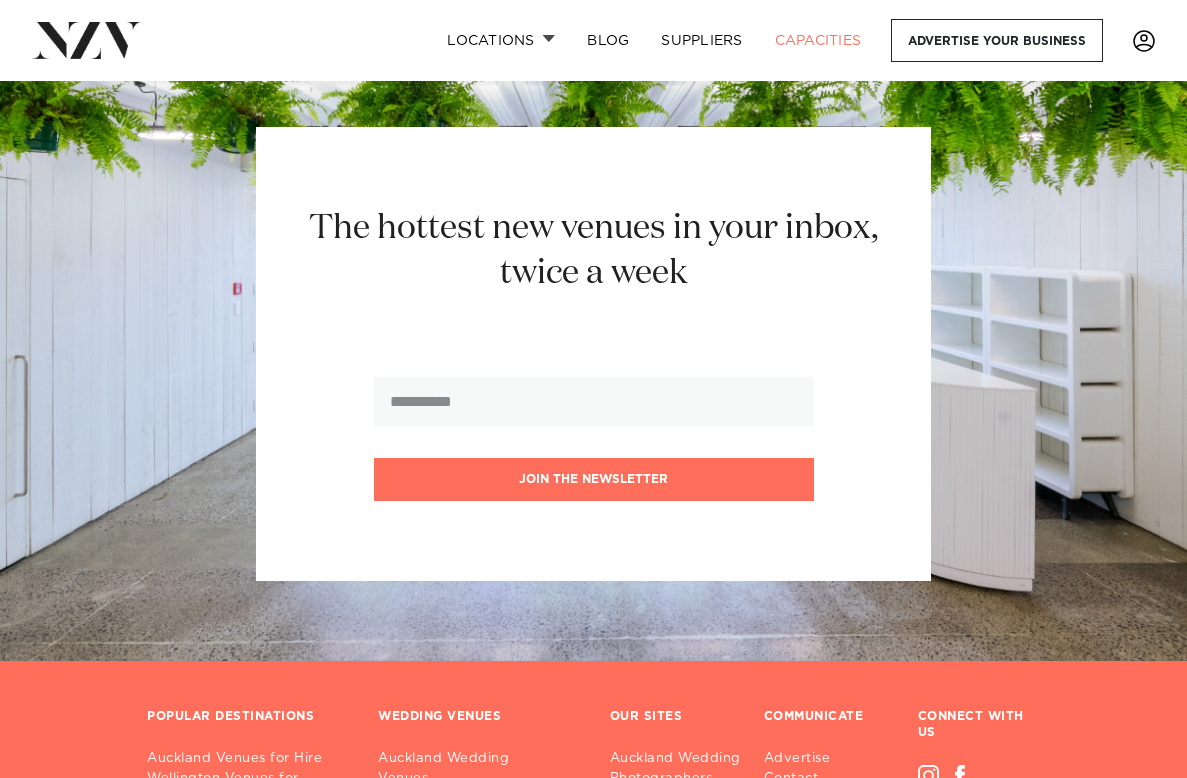 click on "Capacities
Name Location Cocktail Dining Theatre Meeting Spaces
Name Location Cocktail Dining Theatre Meeting Spaces" at bounding box center (593, -8779) 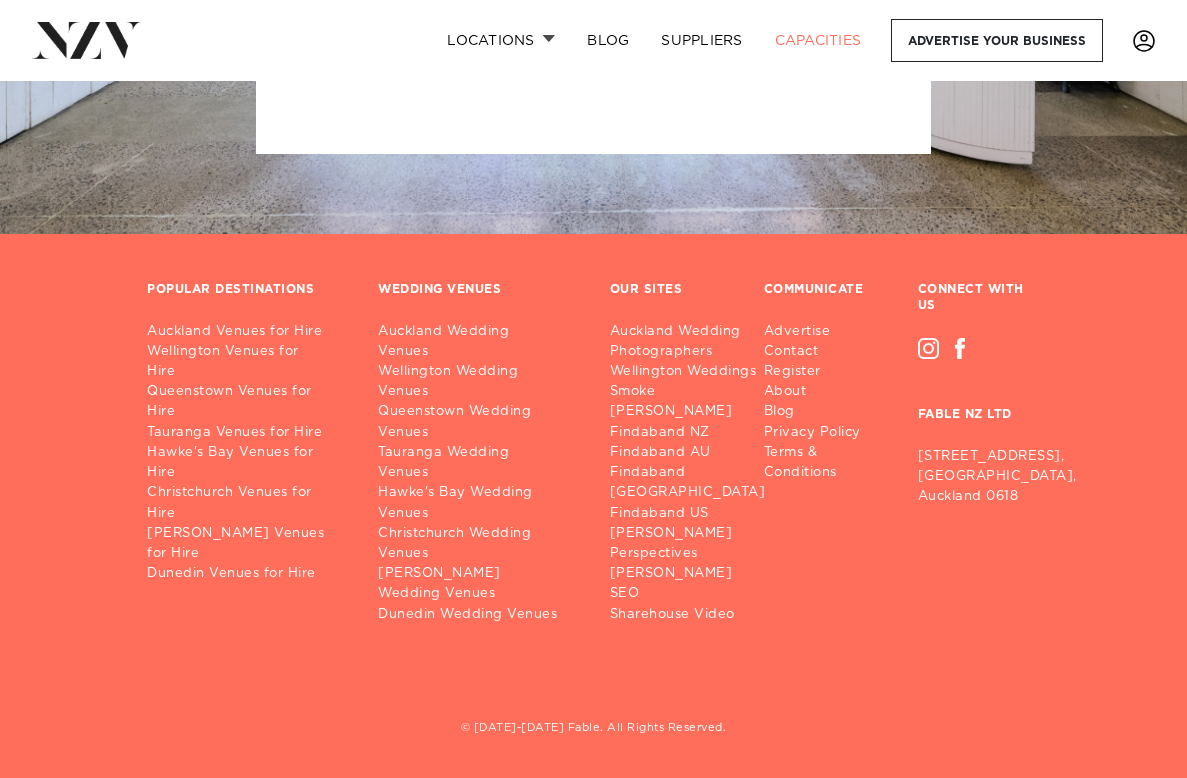 scroll, scrollTop: 18100, scrollLeft: 0, axis: vertical 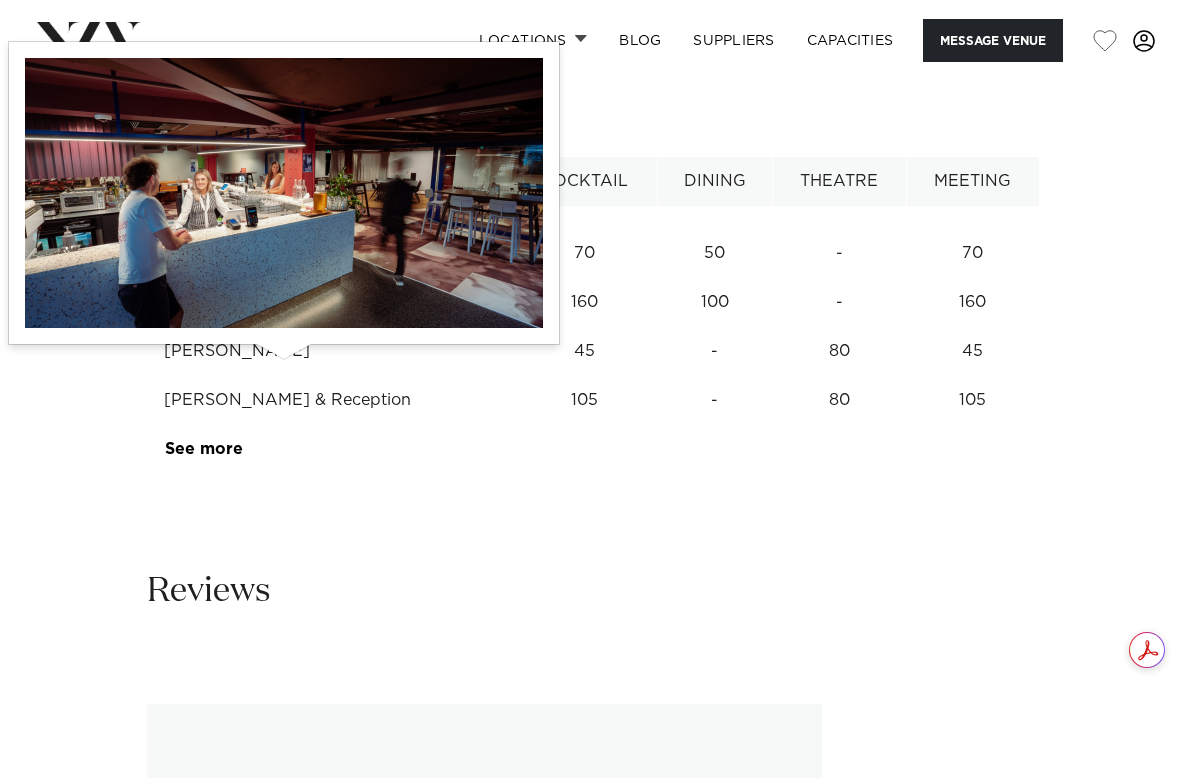 click at bounding box center (279, 254) 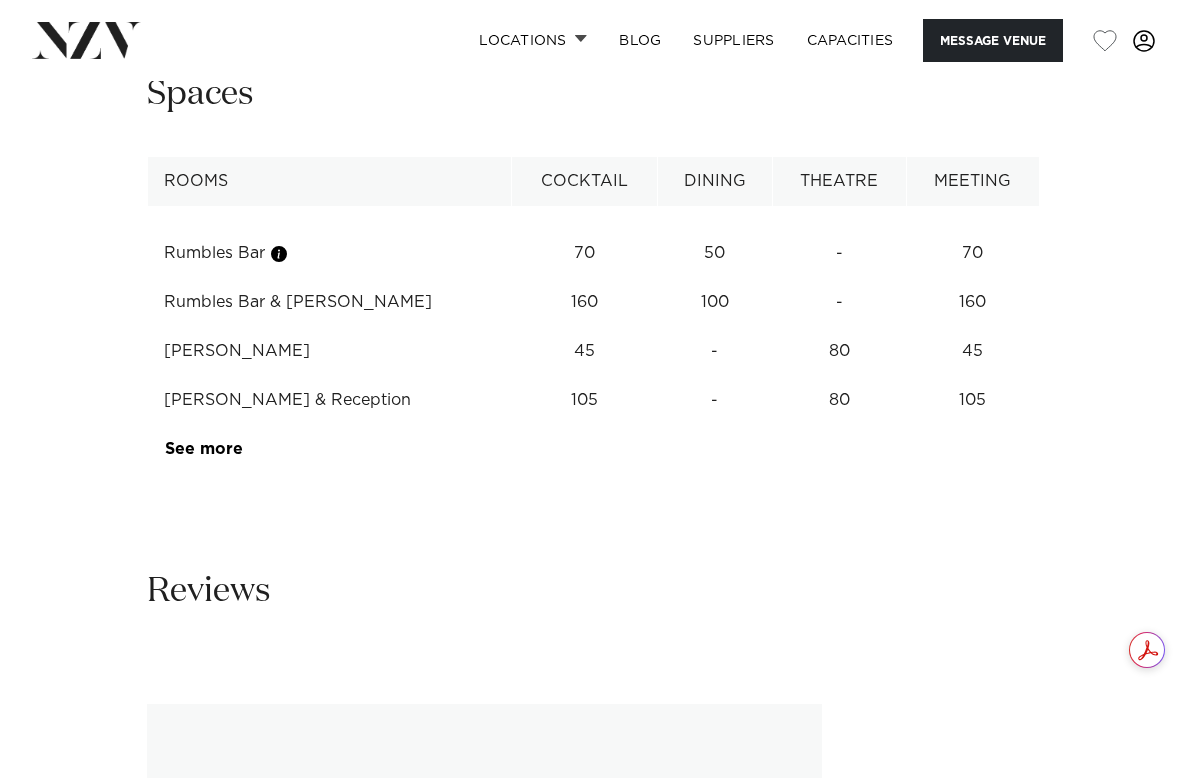 click on "Wellington
Generator
30 Waring Taylor
Message Venue
Wellington
Generator
30 Waring Taylor
Plug into the energy at 30 Waring Taylor Street, a contemporary work and event space shaking things up in Wellington Central.
160
50
80
14
Amenities
Onsite Catering
See more" at bounding box center (593, -53) 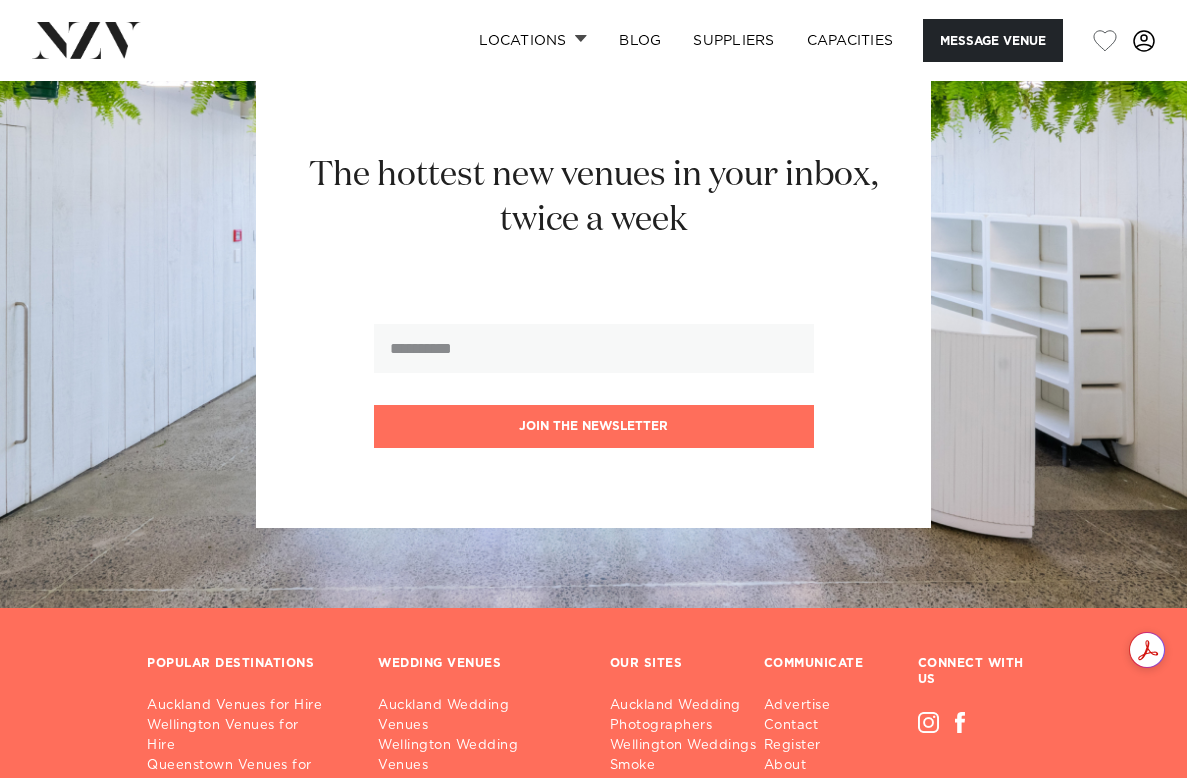 scroll, scrollTop: 4500, scrollLeft: 0, axis: vertical 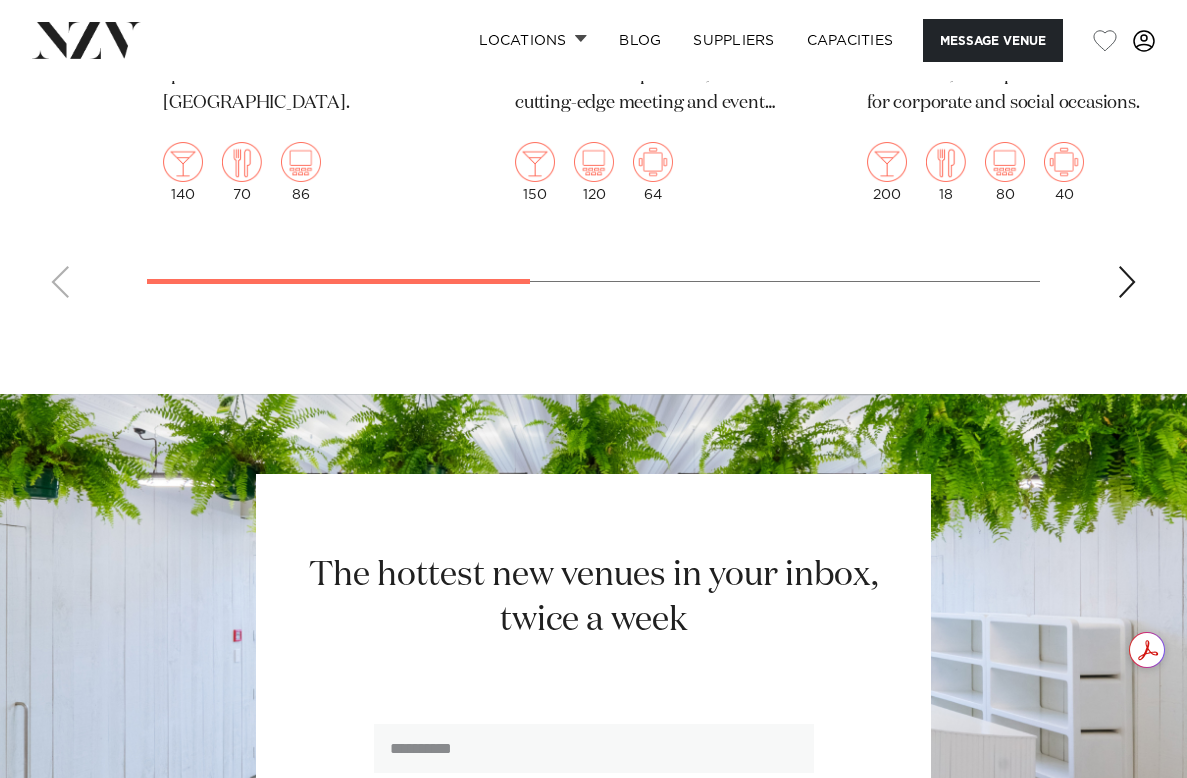 click at bounding box center (1127, 282) 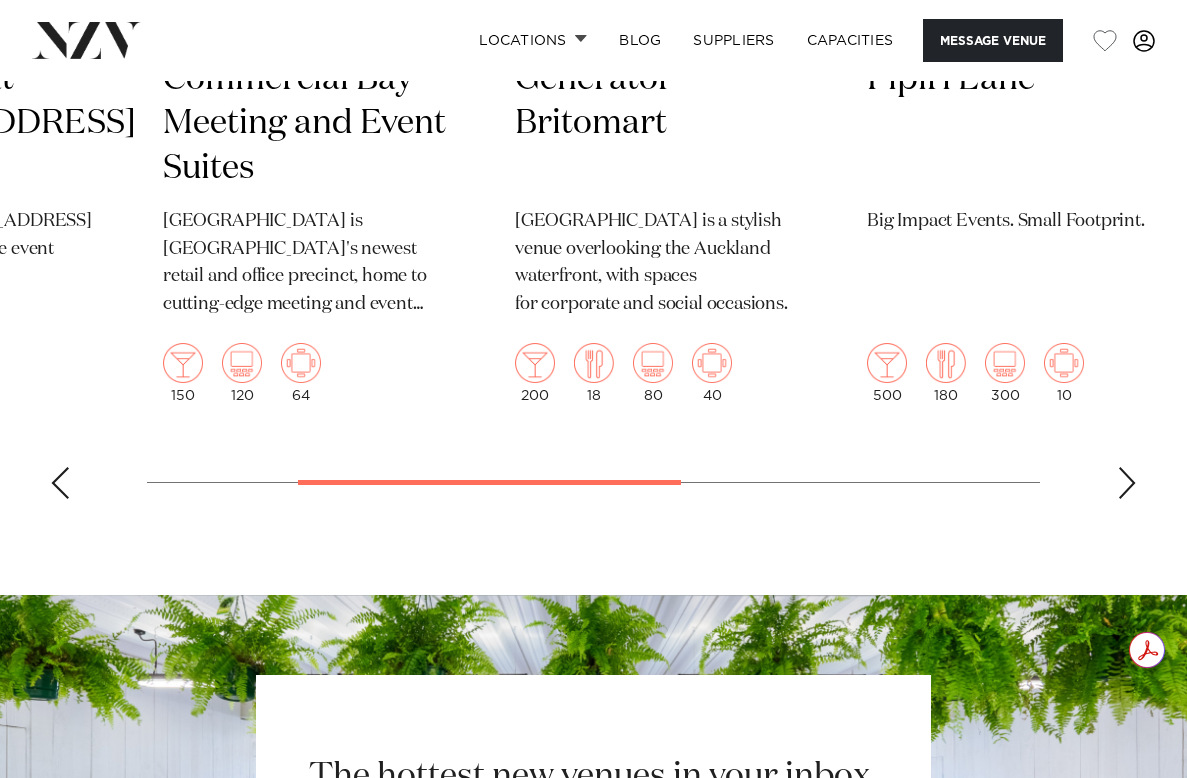 scroll, scrollTop: 4300, scrollLeft: 0, axis: vertical 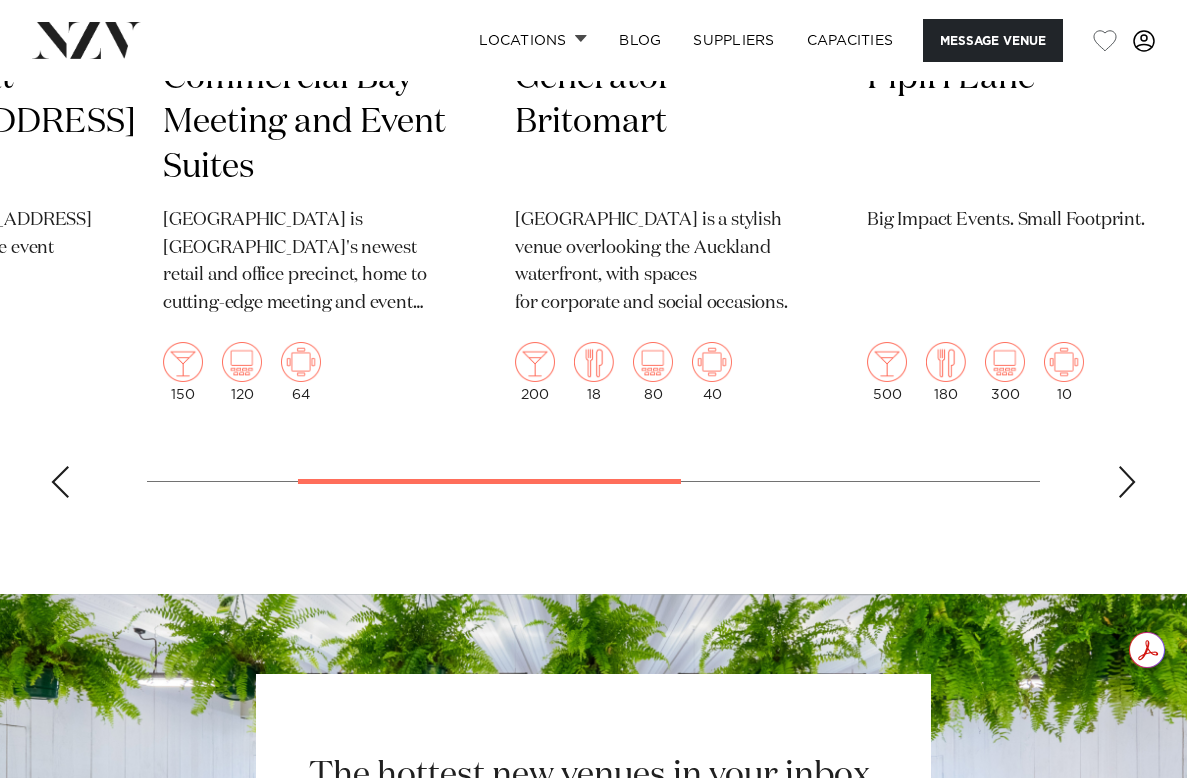 click at bounding box center [1127, 482] 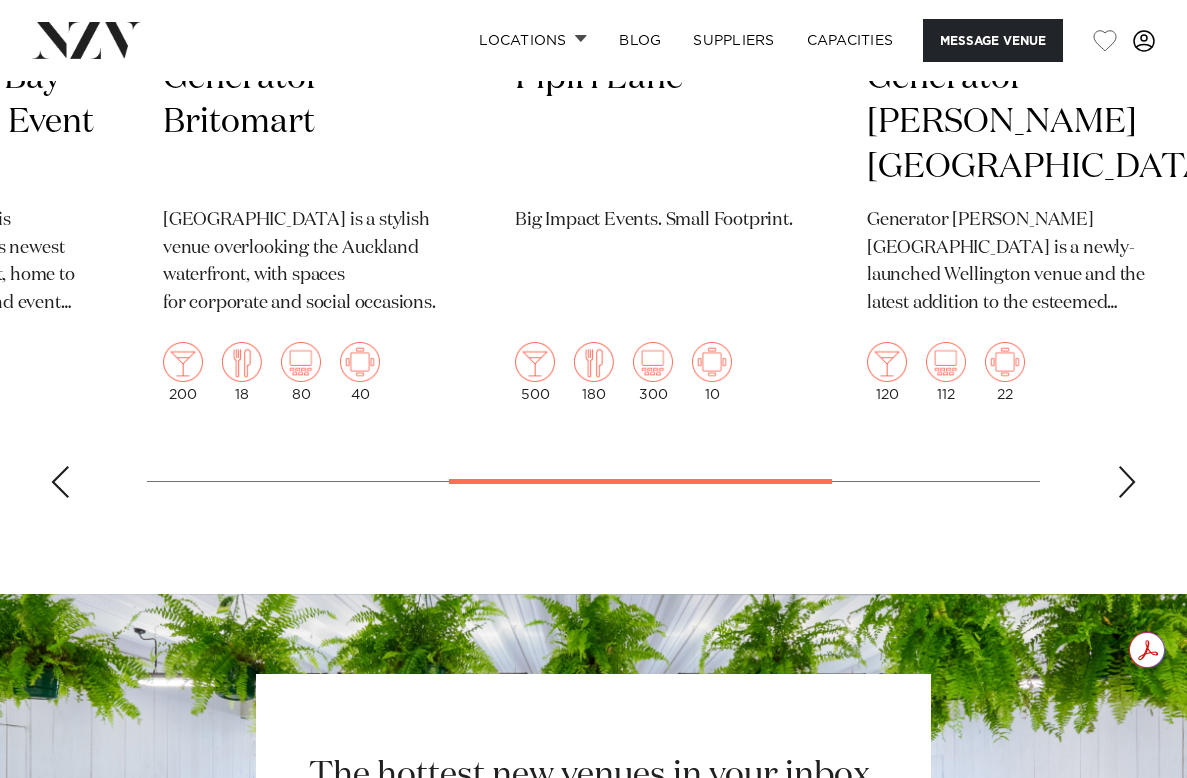 click at bounding box center [1127, 482] 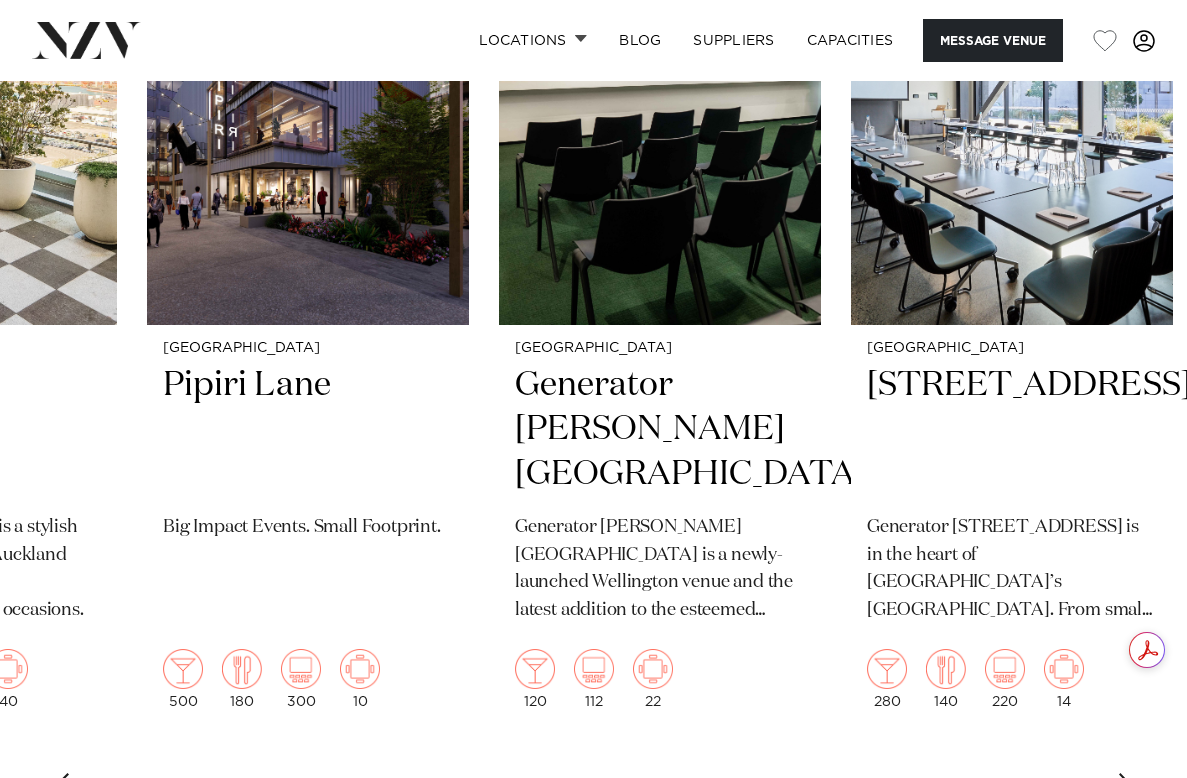 scroll, scrollTop: 4200, scrollLeft: 0, axis: vertical 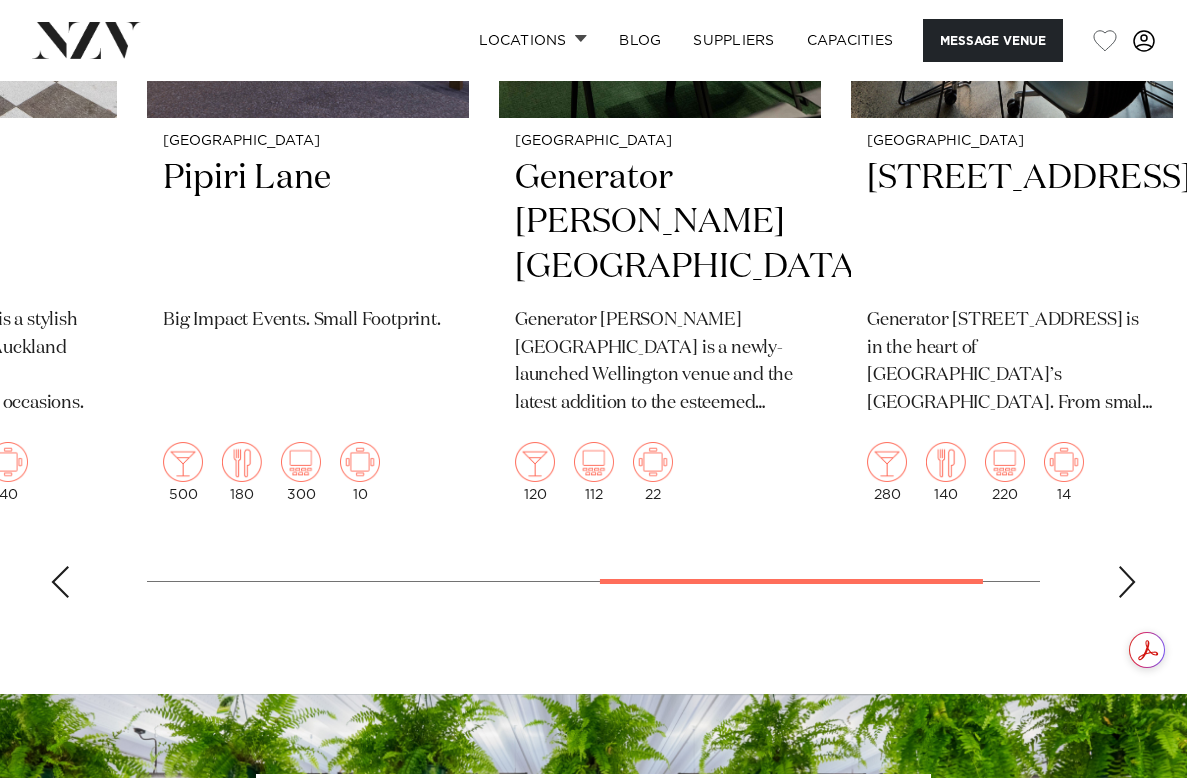 click at bounding box center (1127, 582) 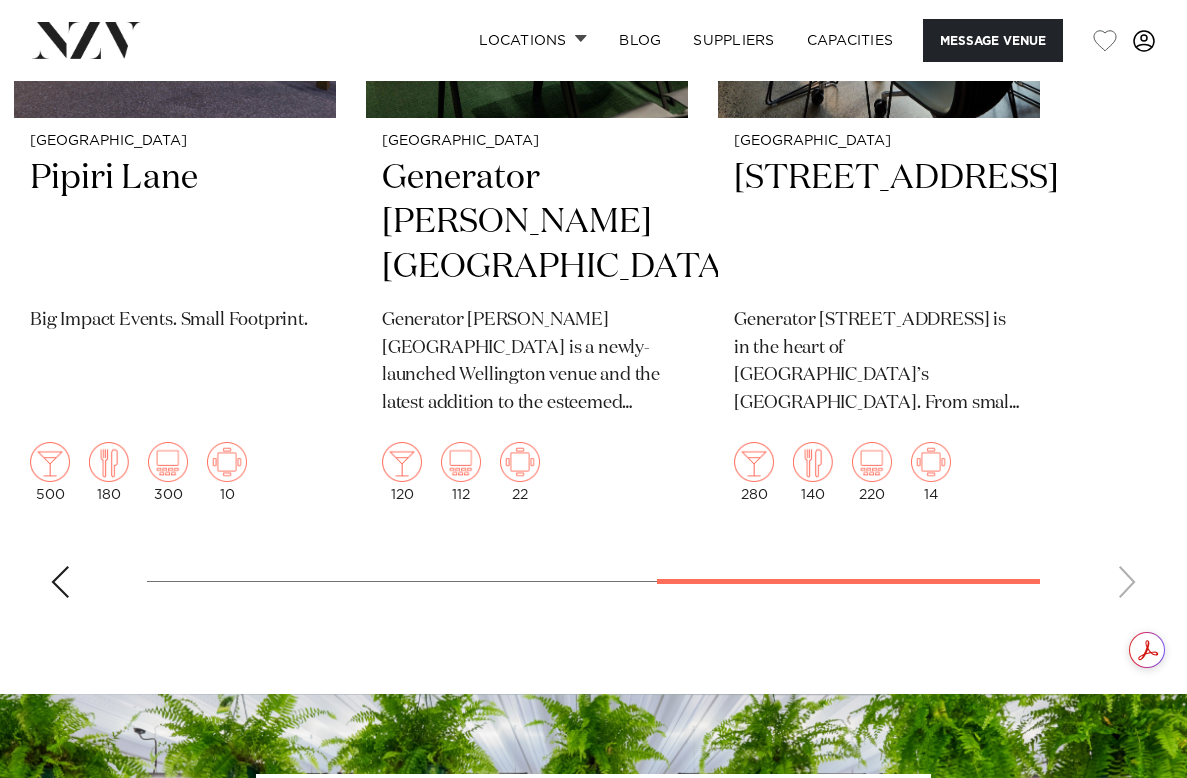 click on "Auckland
The Annex at 10 Madden Street
The Annex at 10 Madden Street is a versatile, stand-alone event space in the heart of Wynyard Quarter.
140
70
86
Auckland
Commercial Bay Meeting and Event Suites
150" at bounding box center [593, 150] 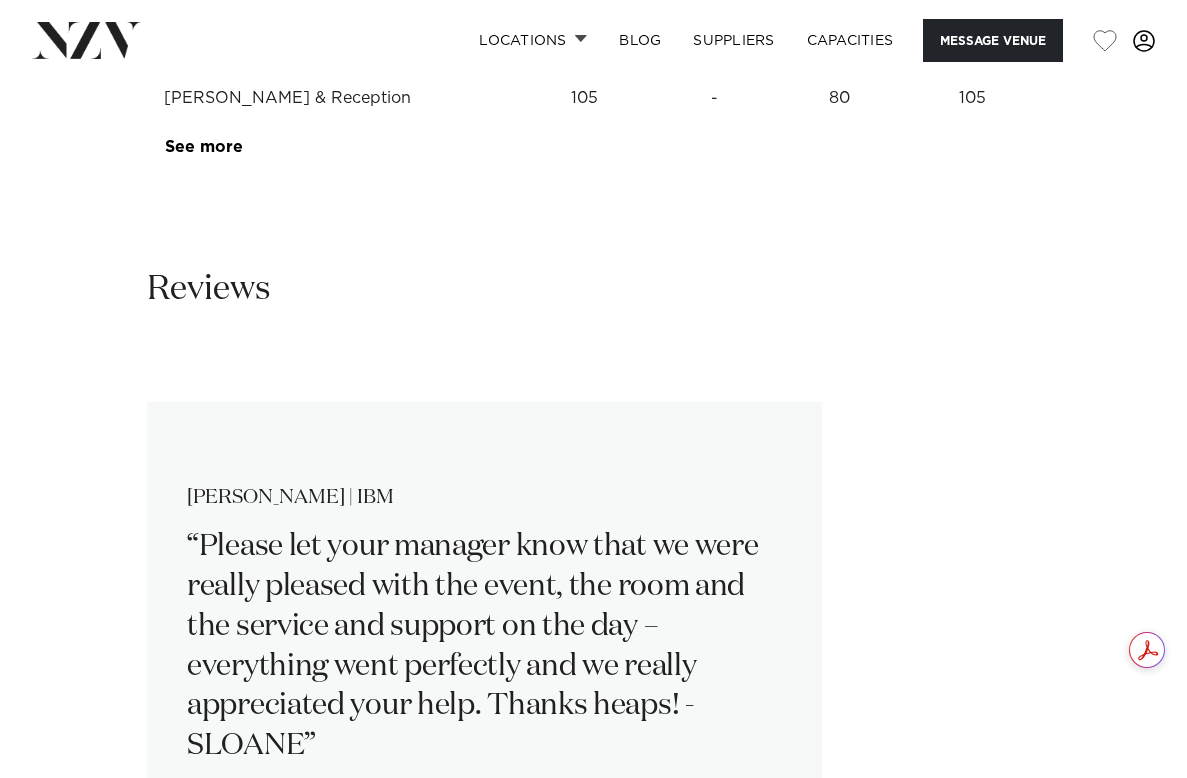 scroll, scrollTop: 2800, scrollLeft: 0, axis: vertical 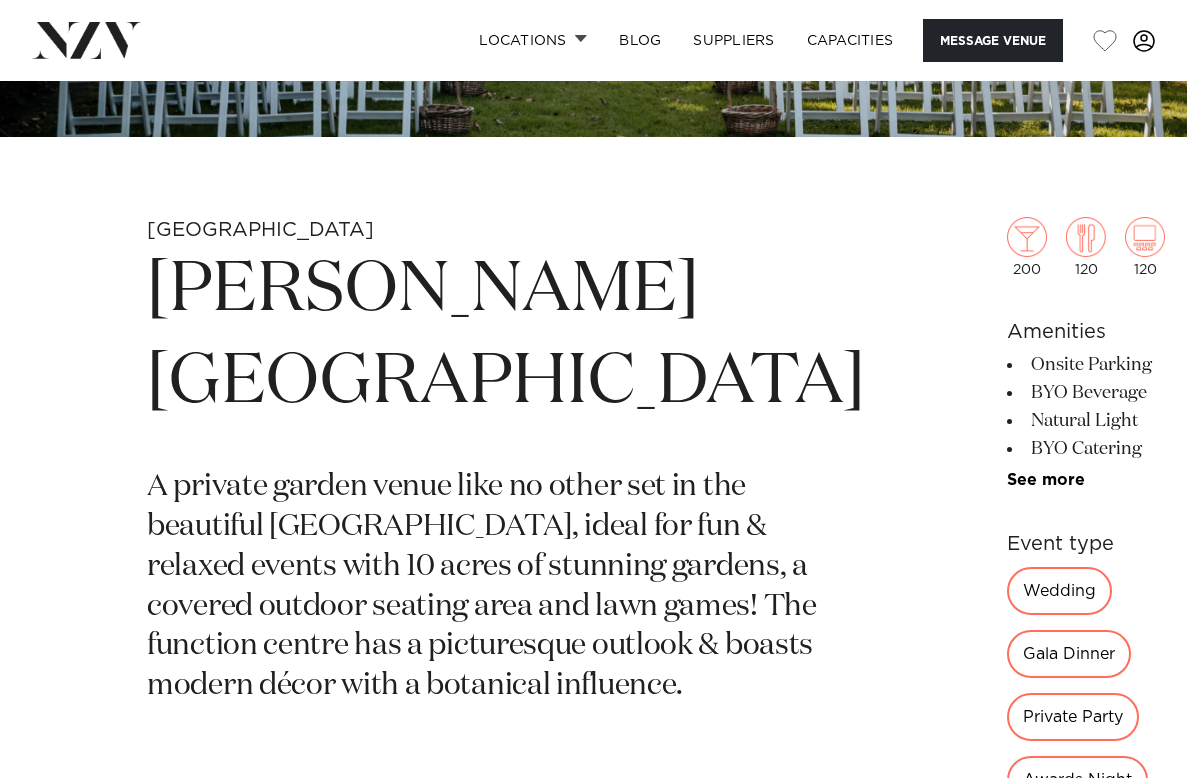 click on "A private garden venue like no other set in the beautiful Kapiti Coast, ideal for fun & relaxed events with 10 acres of stunning gardens, a covered outdoor seating area and lawn games! The function centre has a picturesque outlook & boasts modern décor with a botanical influence." at bounding box center (506, 587) 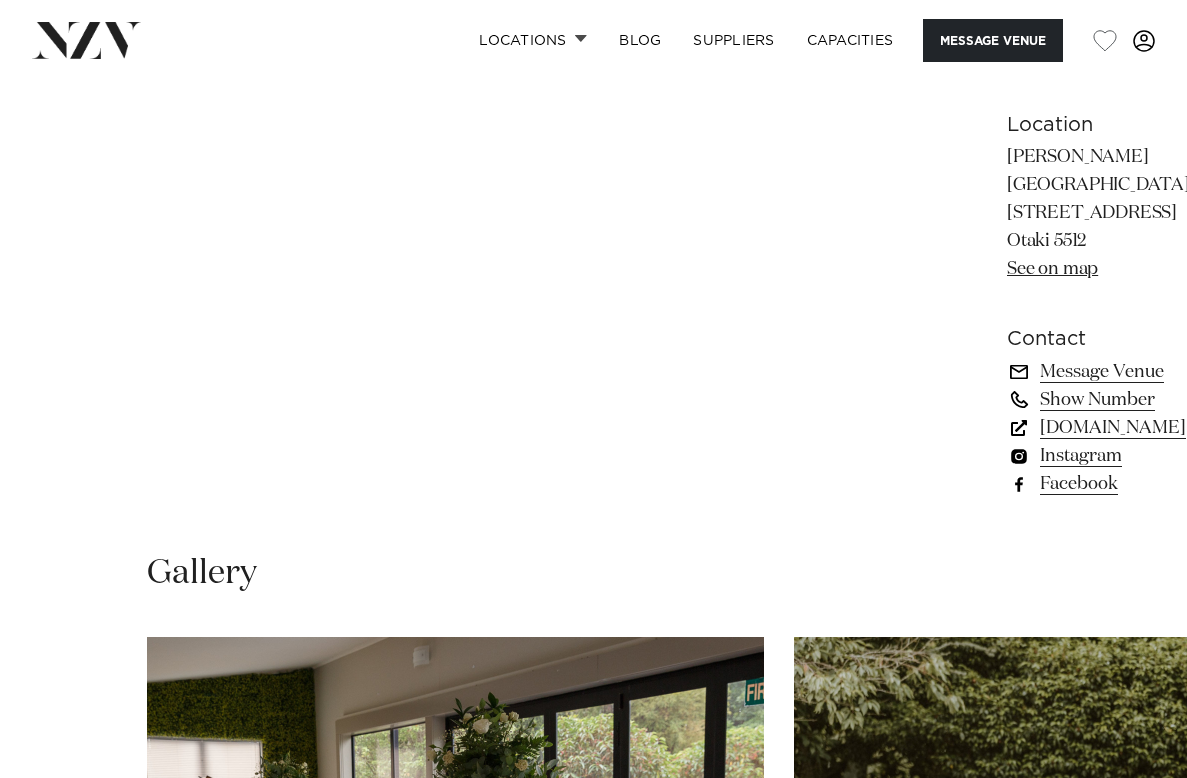 scroll, scrollTop: 1600, scrollLeft: 0, axis: vertical 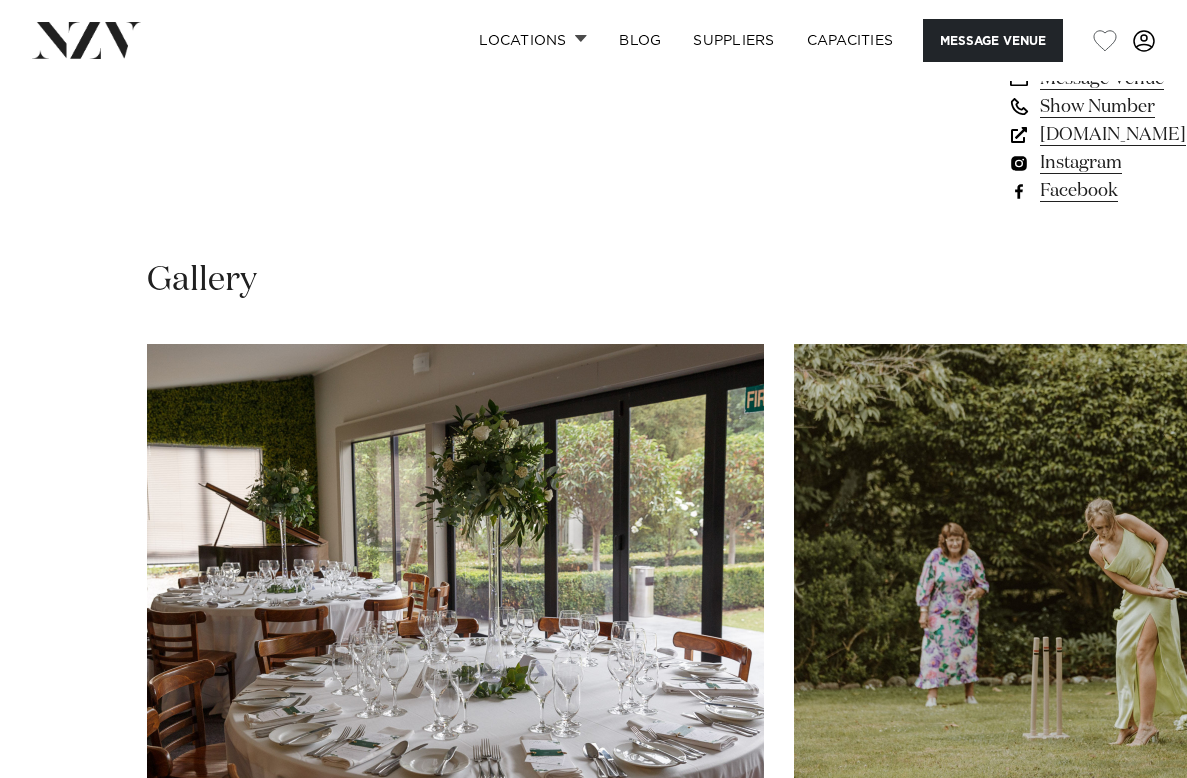 click at bounding box center [1127, 861] 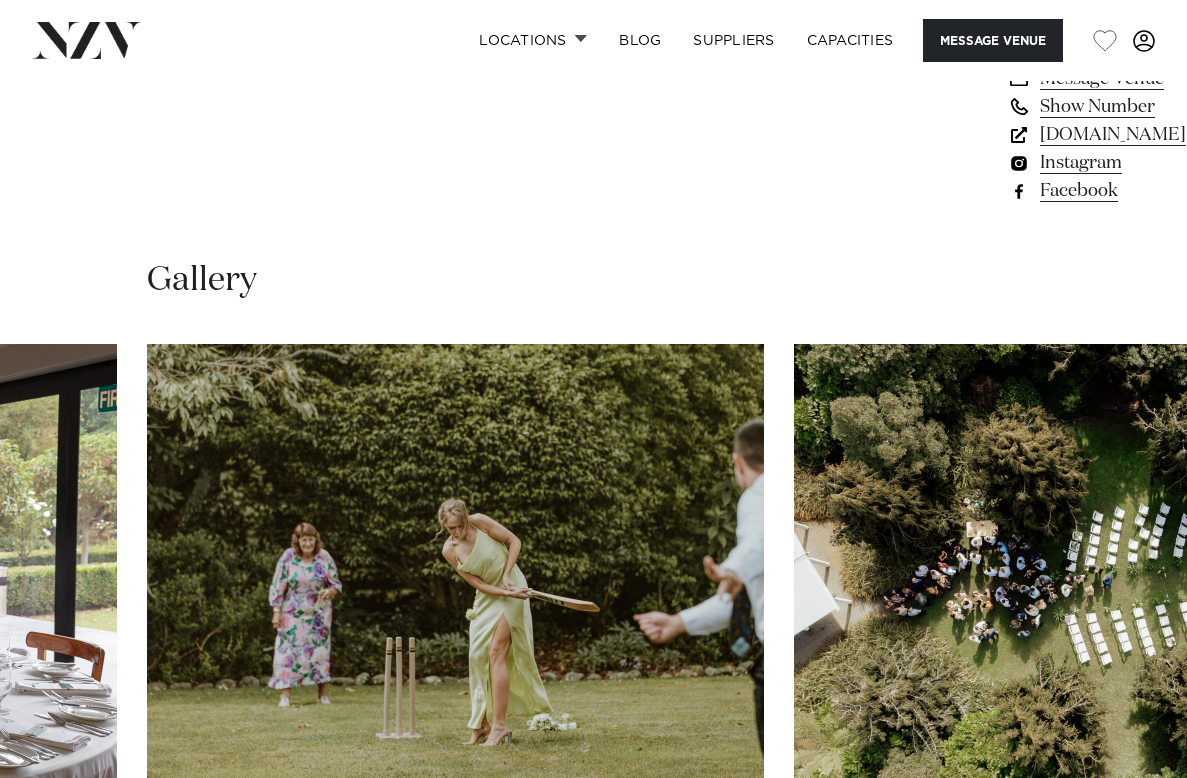 click at bounding box center (1127, 861) 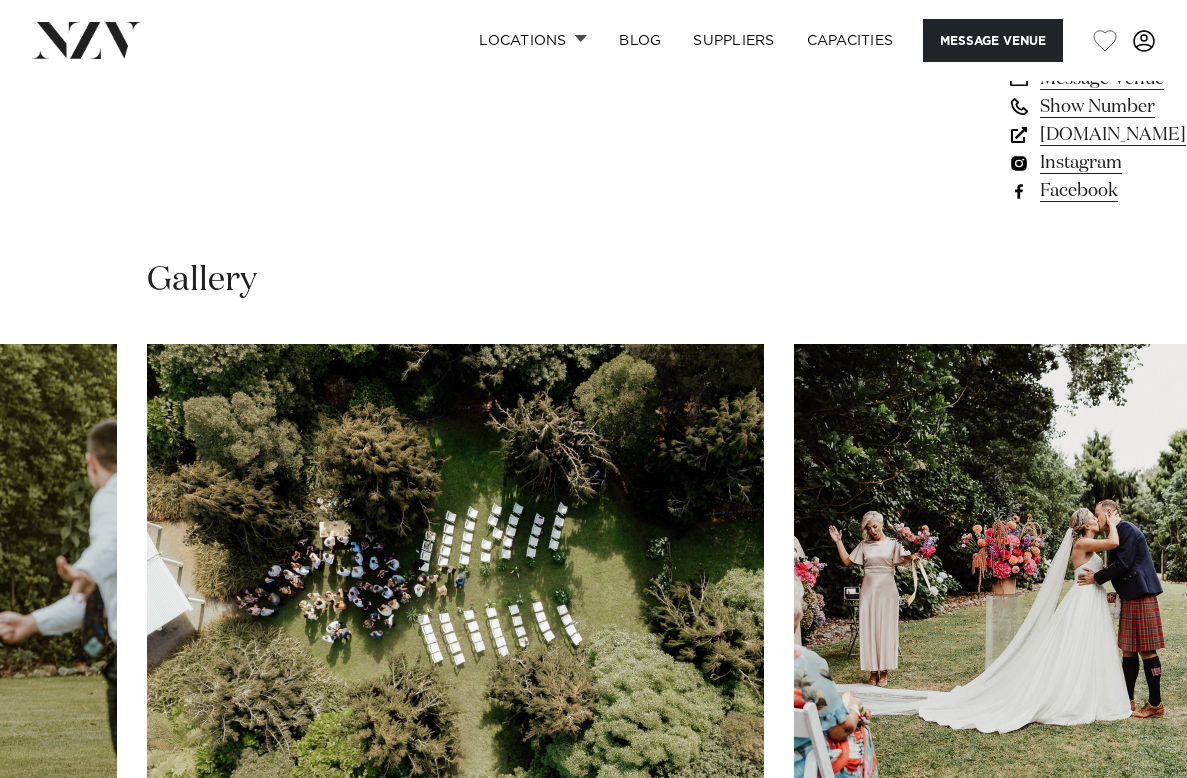 click at bounding box center (1127, 861) 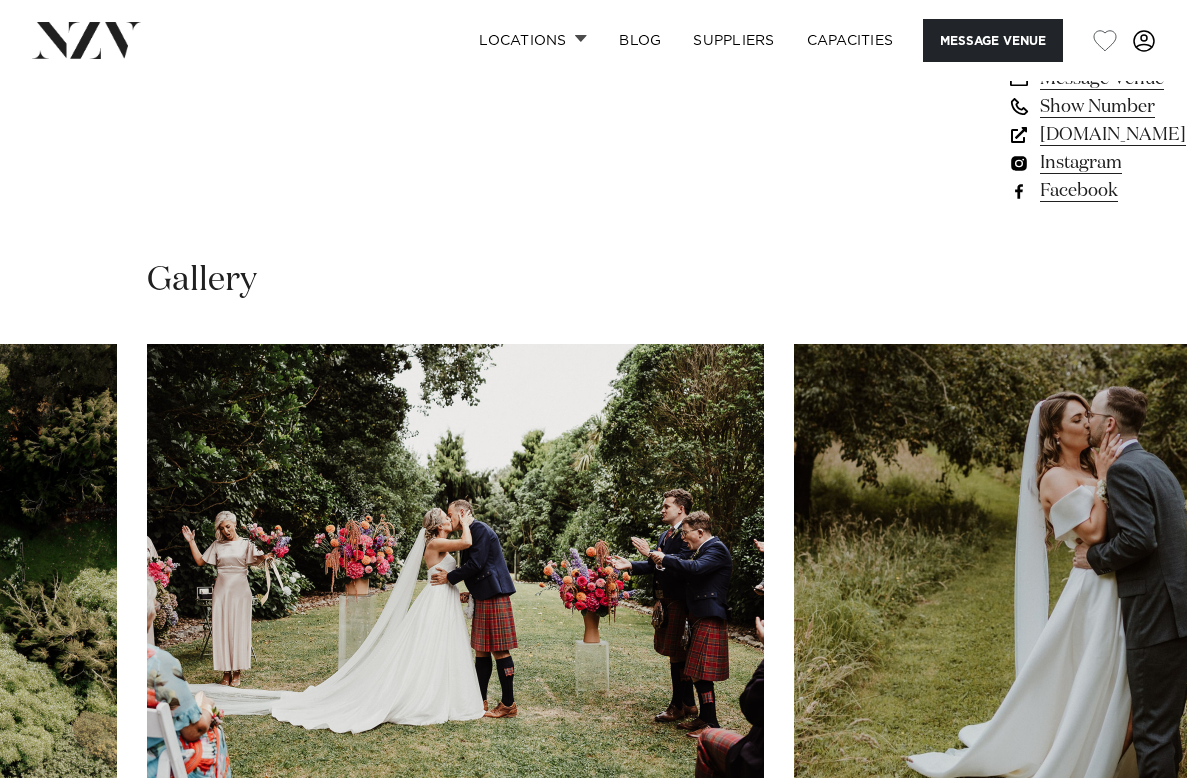 click at bounding box center [1127, 861] 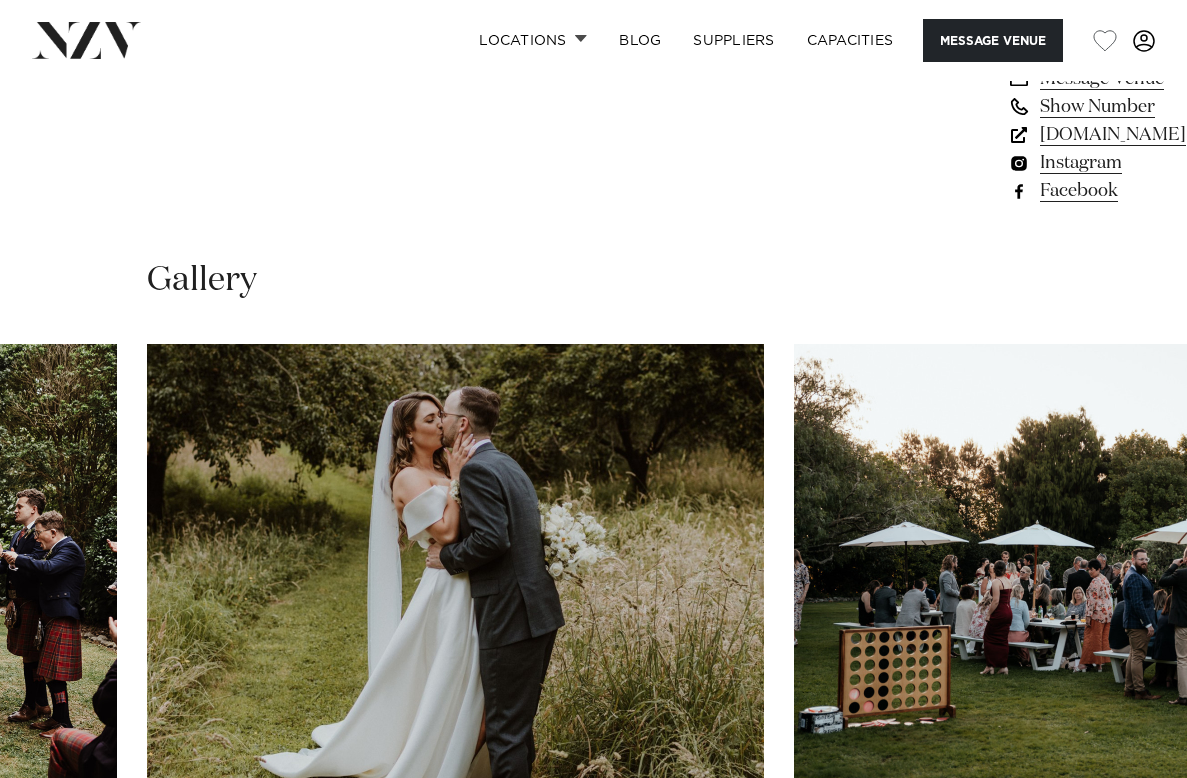 click at bounding box center (1127, 861) 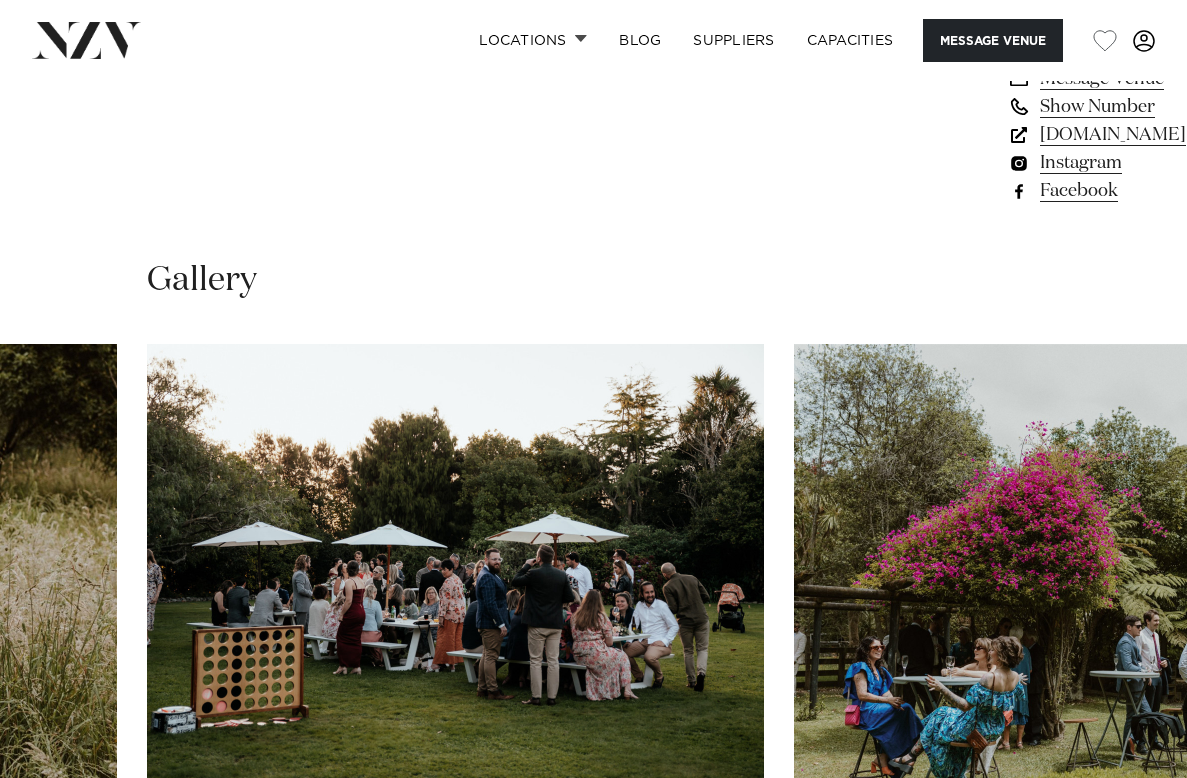 click at bounding box center [1127, 861] 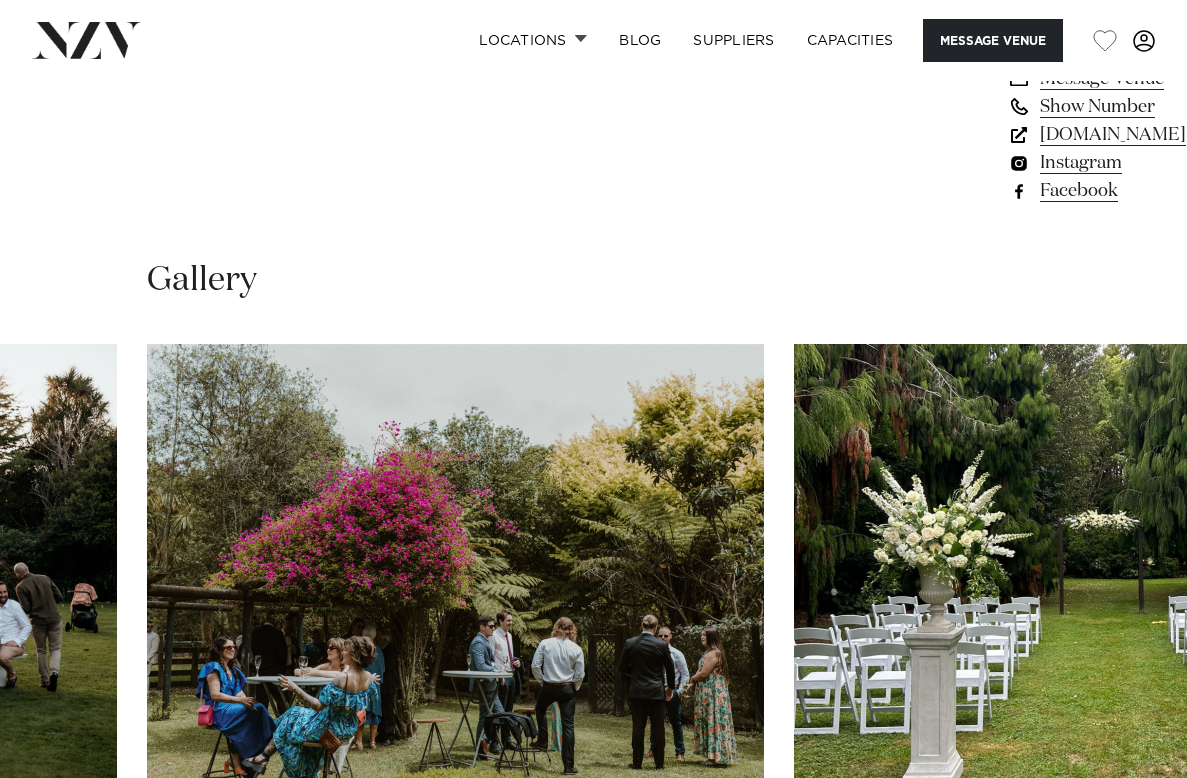 click at bounding box center (1127, 861) 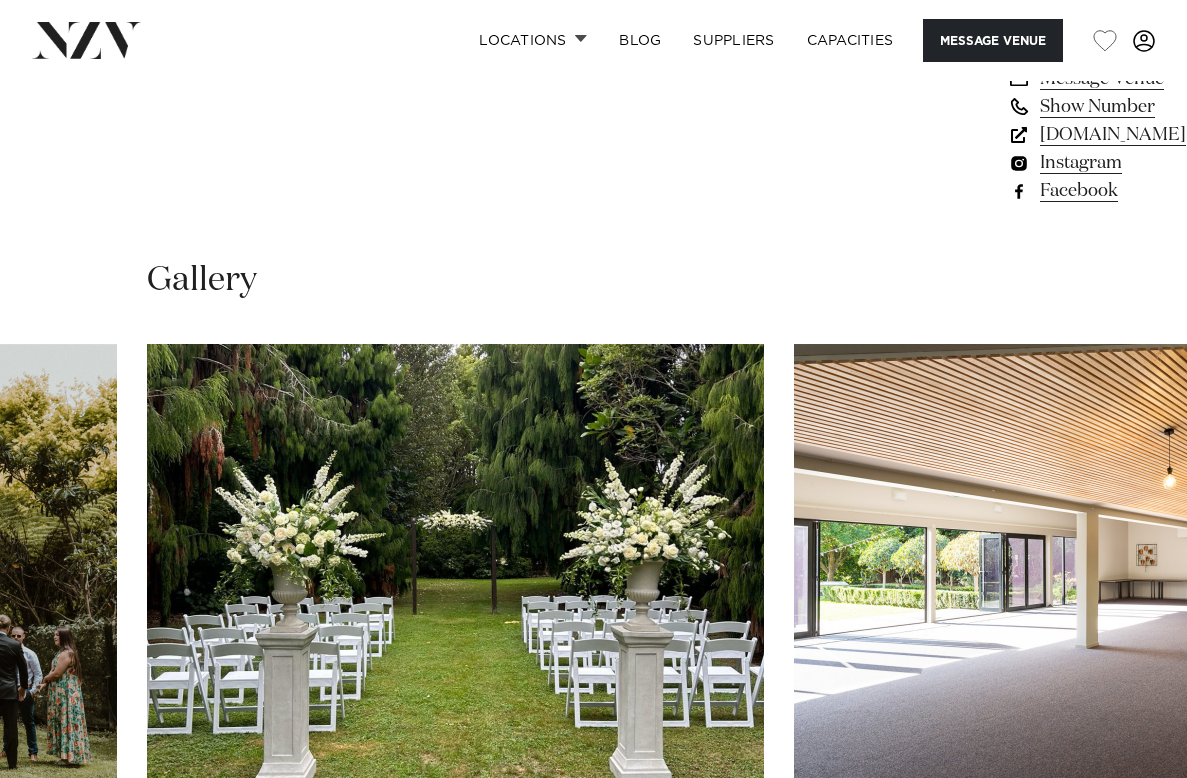 click at bounding box center [593, 618] 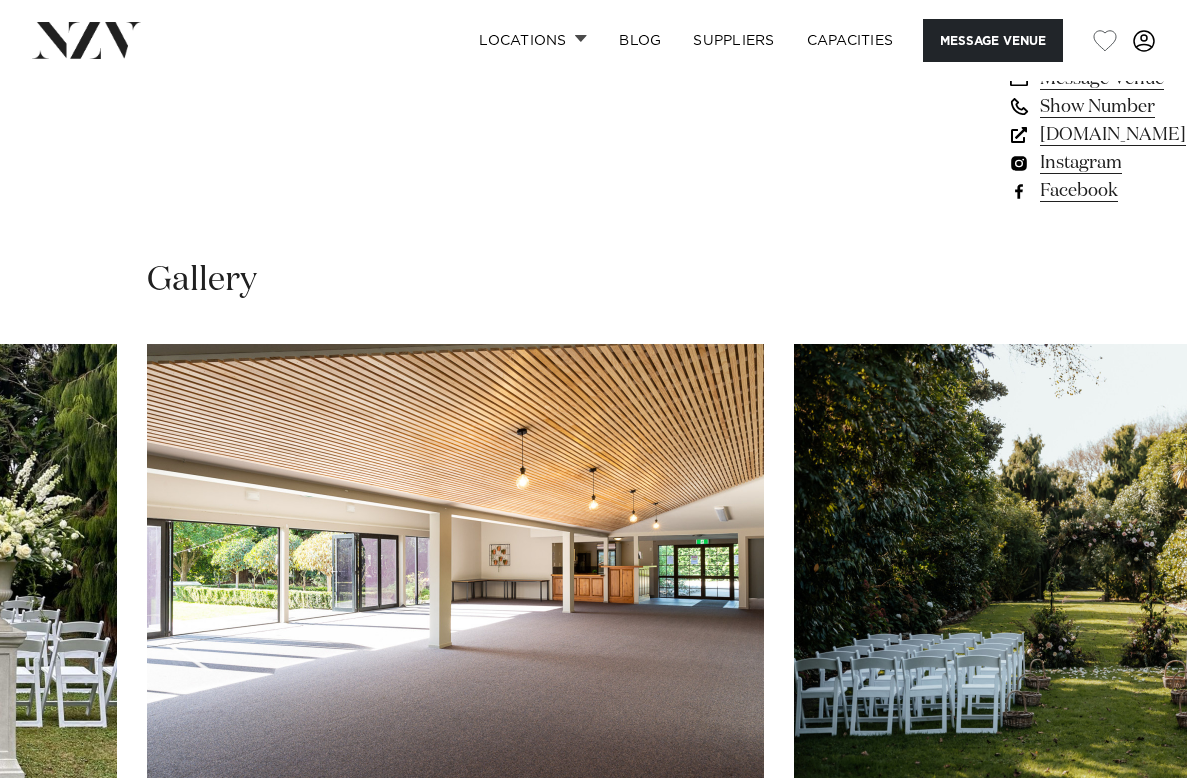 click at bounding box center (593, 618) 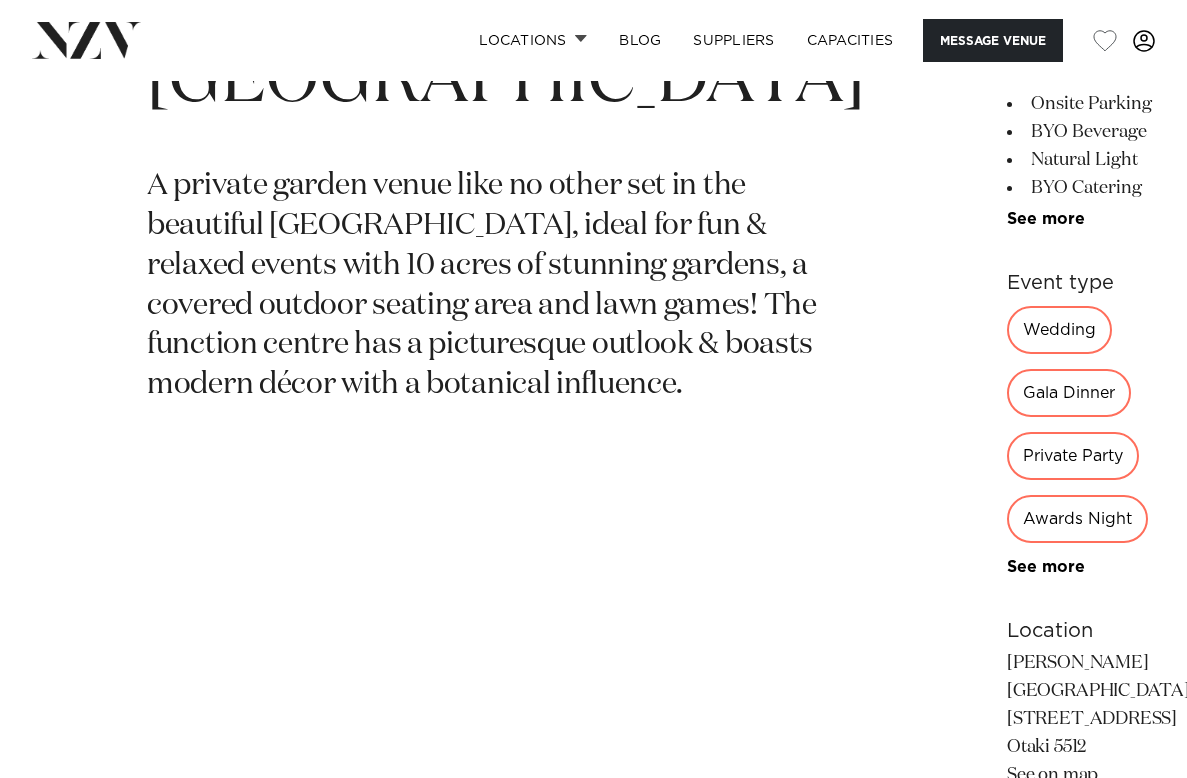 scroll, scrollTop: 800, scrollLeft: 0, axis: vertical 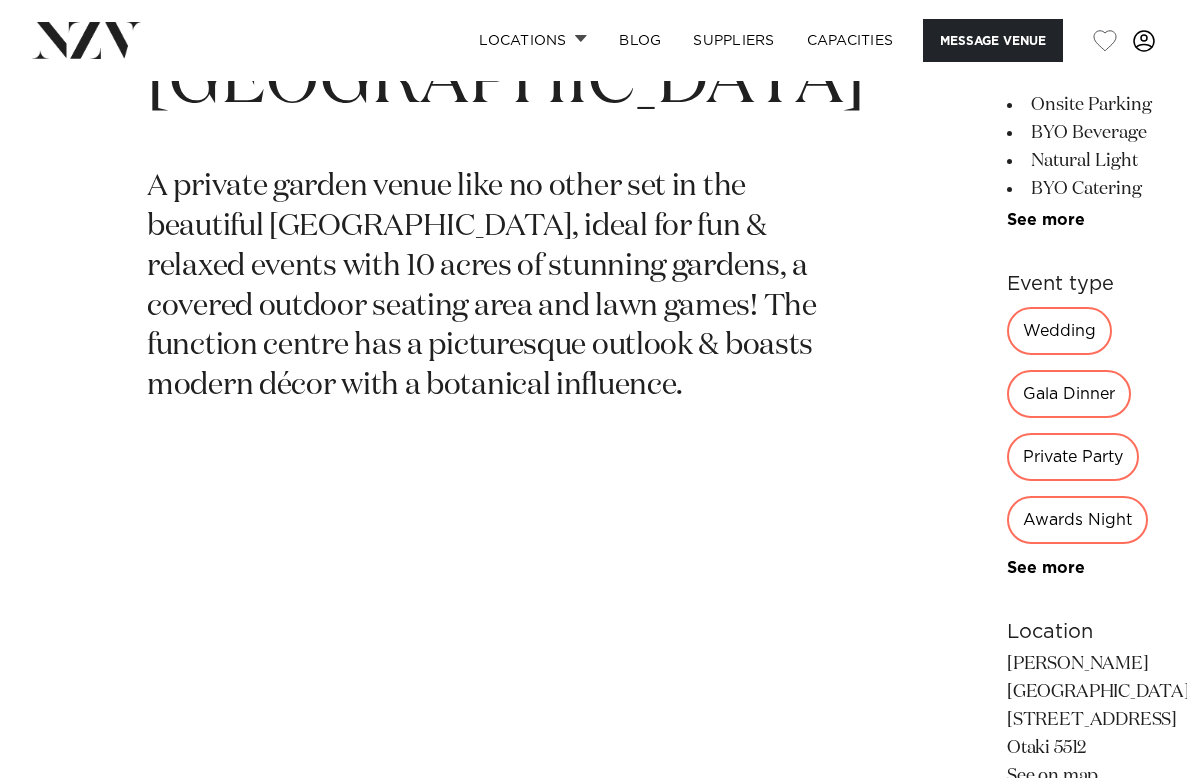 drag, startPoint x: 833, startPoint y: 617, endPoint x: 824, endPoint y: 608, distance: 12.727922 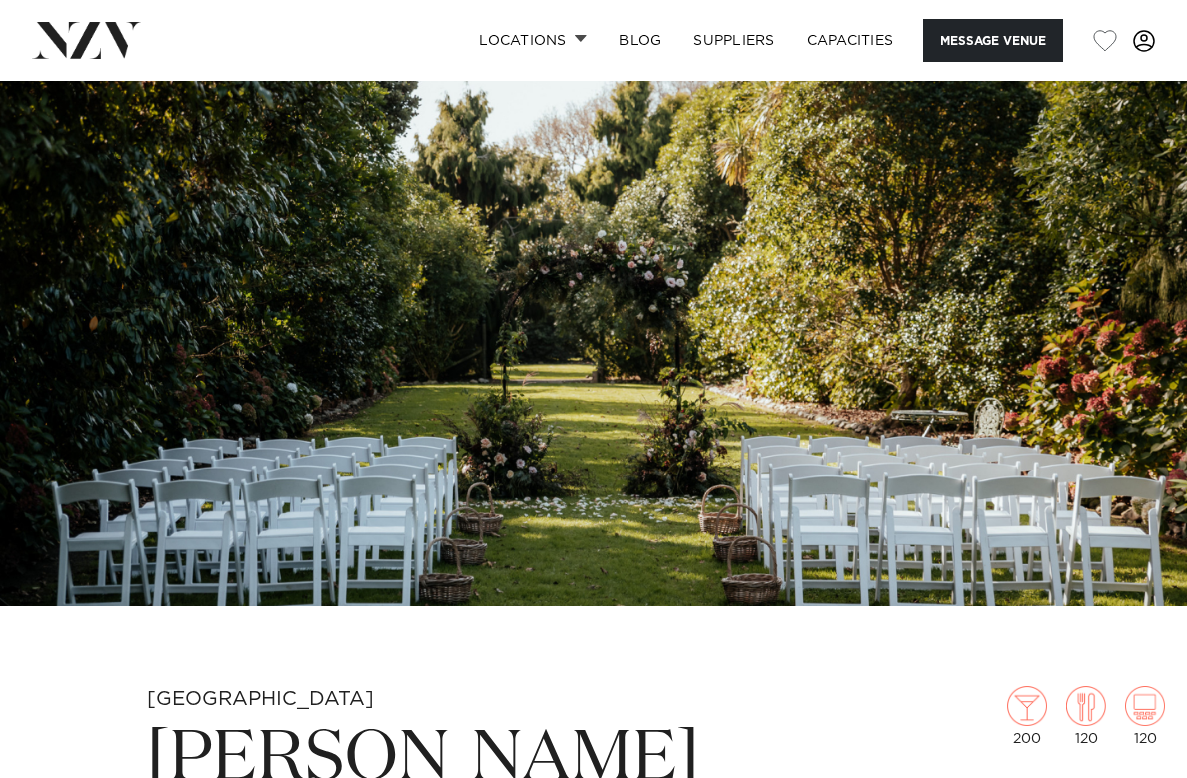 scroll, scrollTop: 0, scrollLeft: 0, axis: both 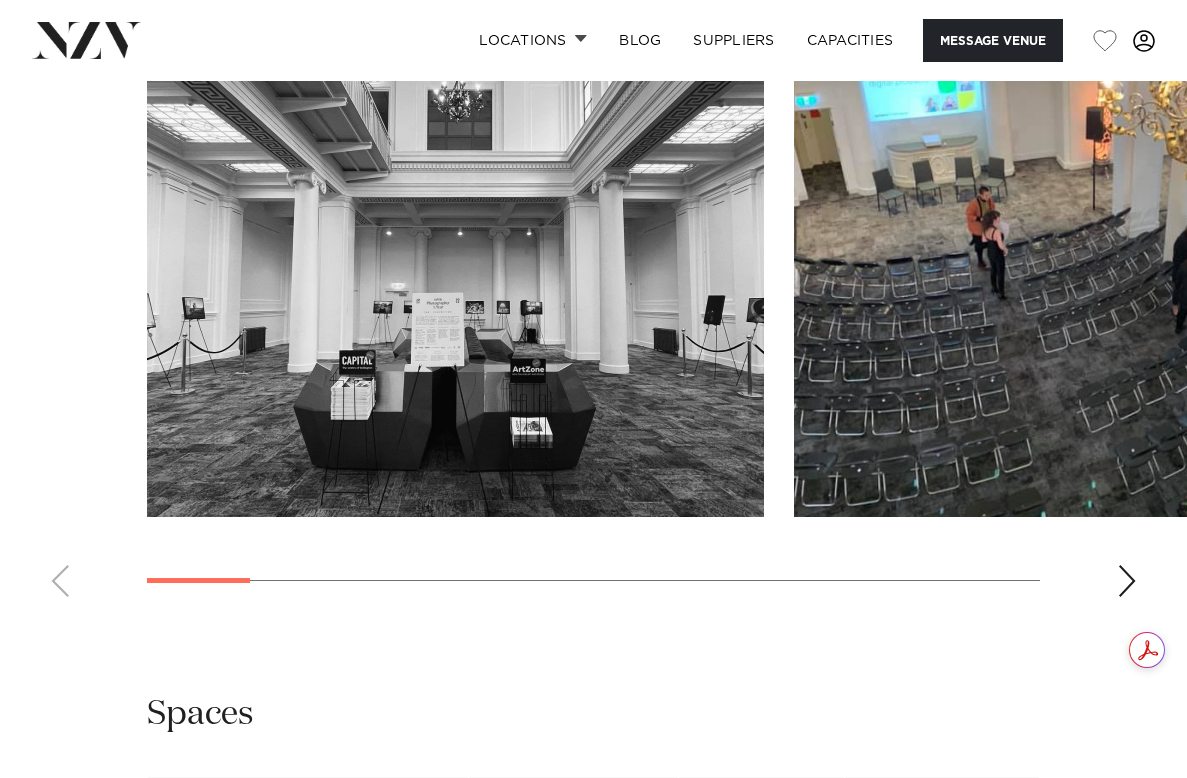 click at bounding box center [1127, 581] 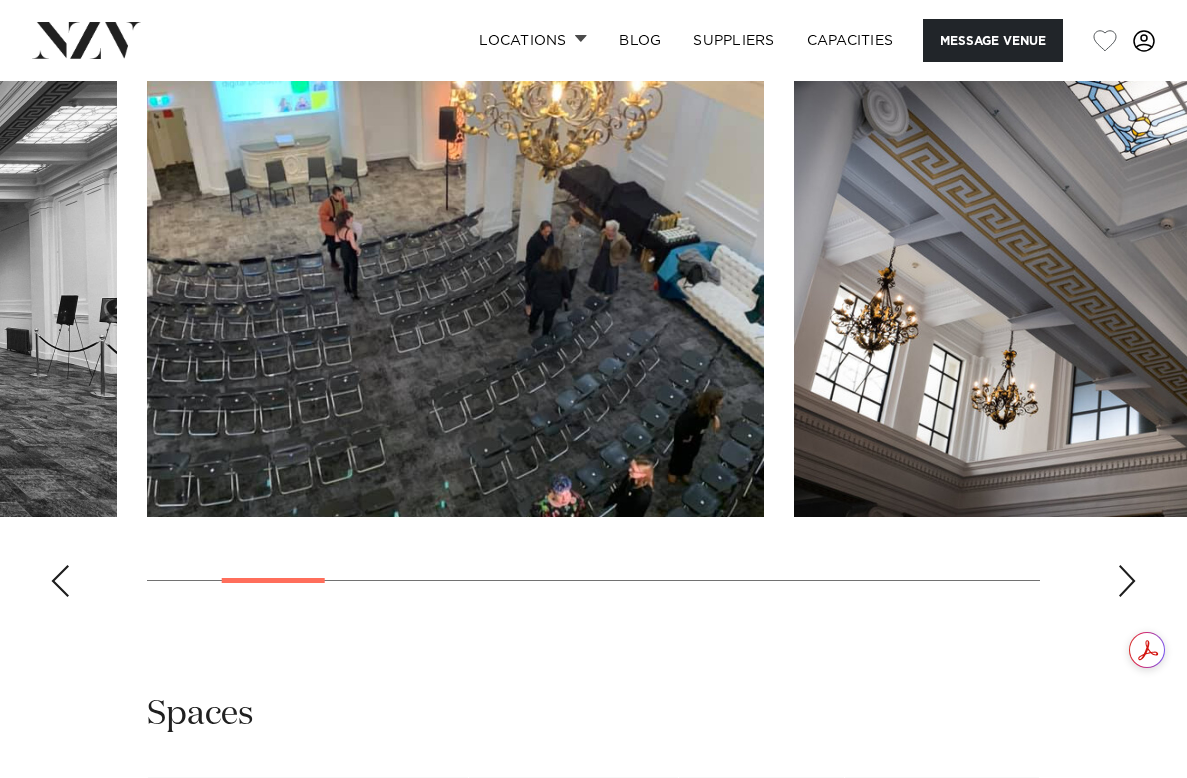 click at bounding box center (1127, 581) 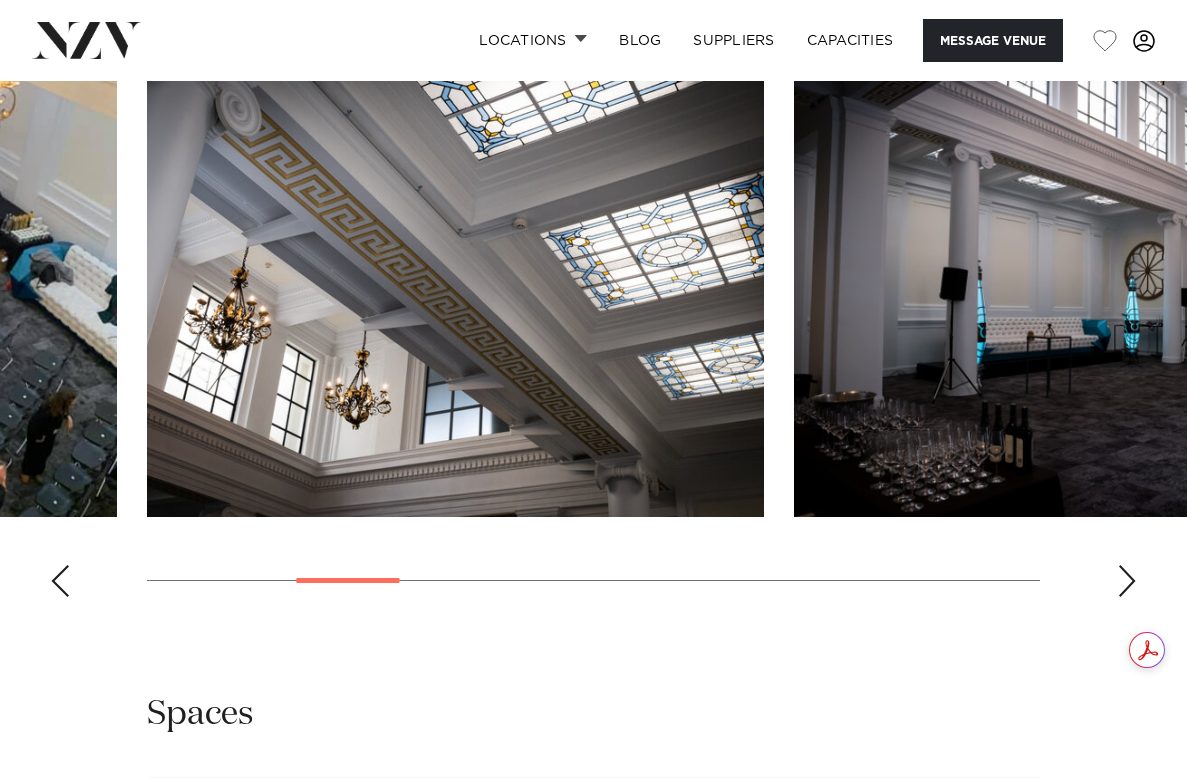 click at bounding box center (1127, 581) 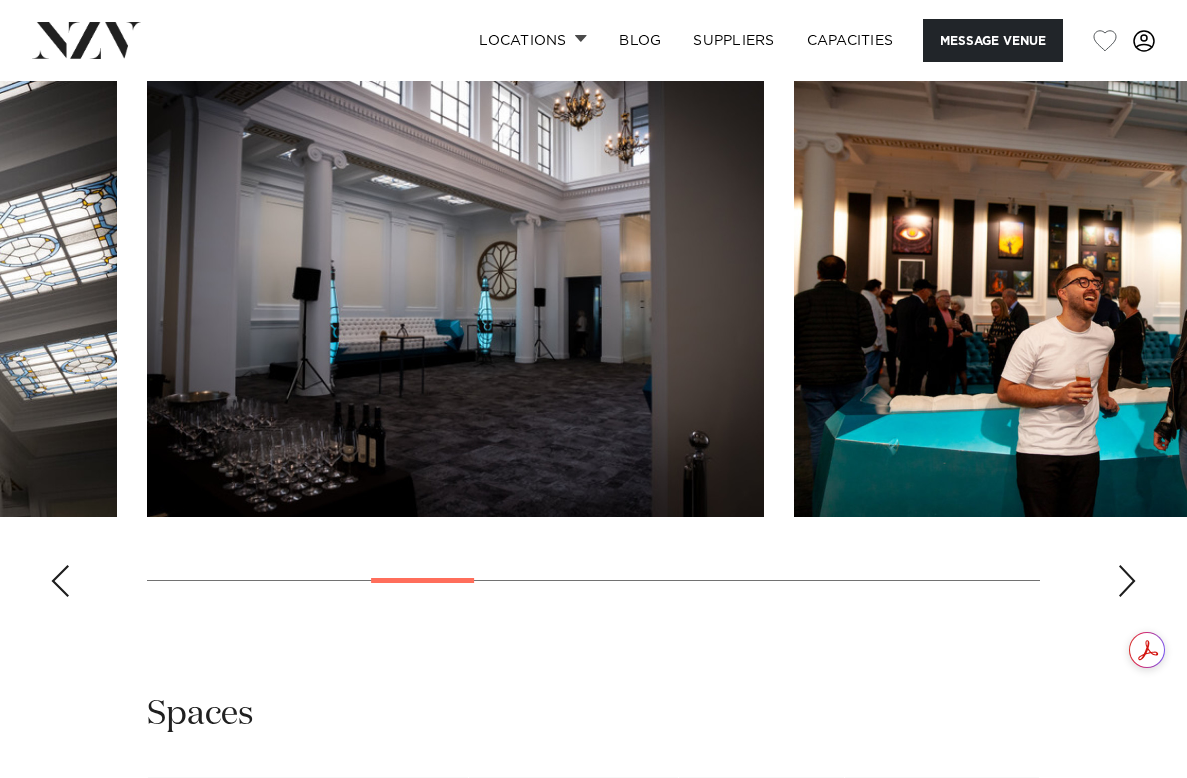 click at bounding box center (1127, 581) 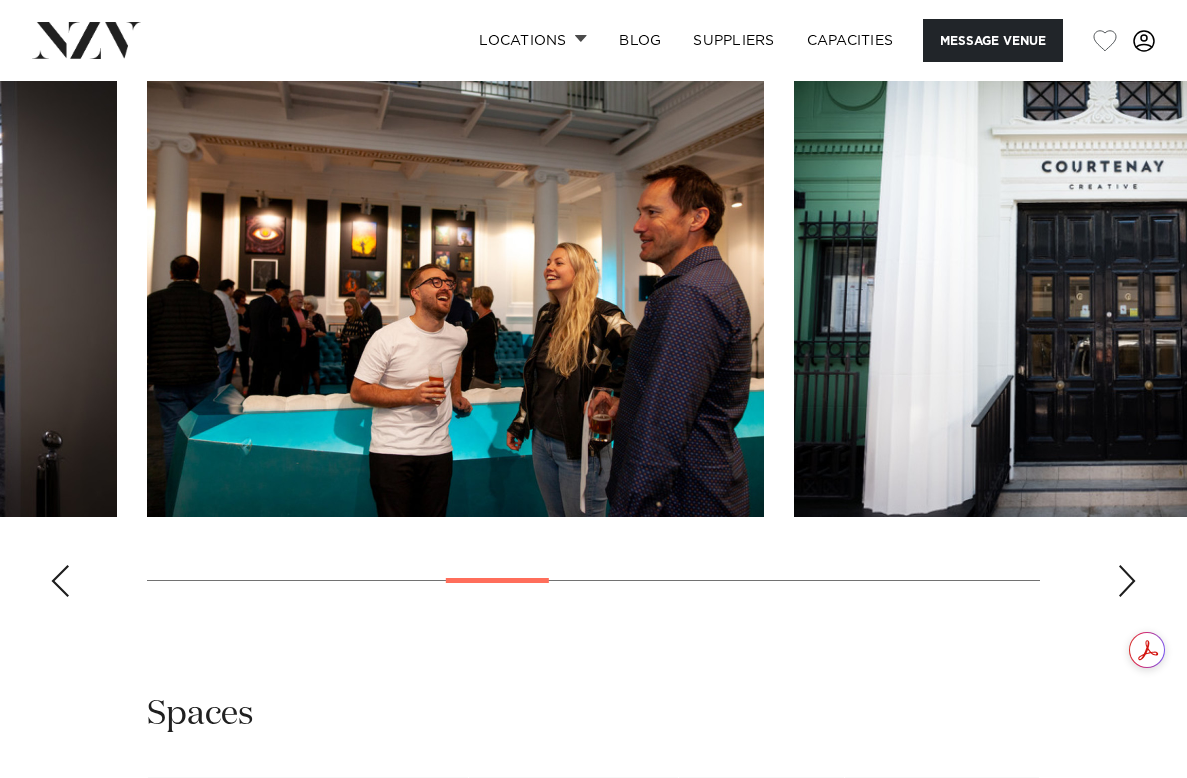 click at bounding box center [1127, 581] 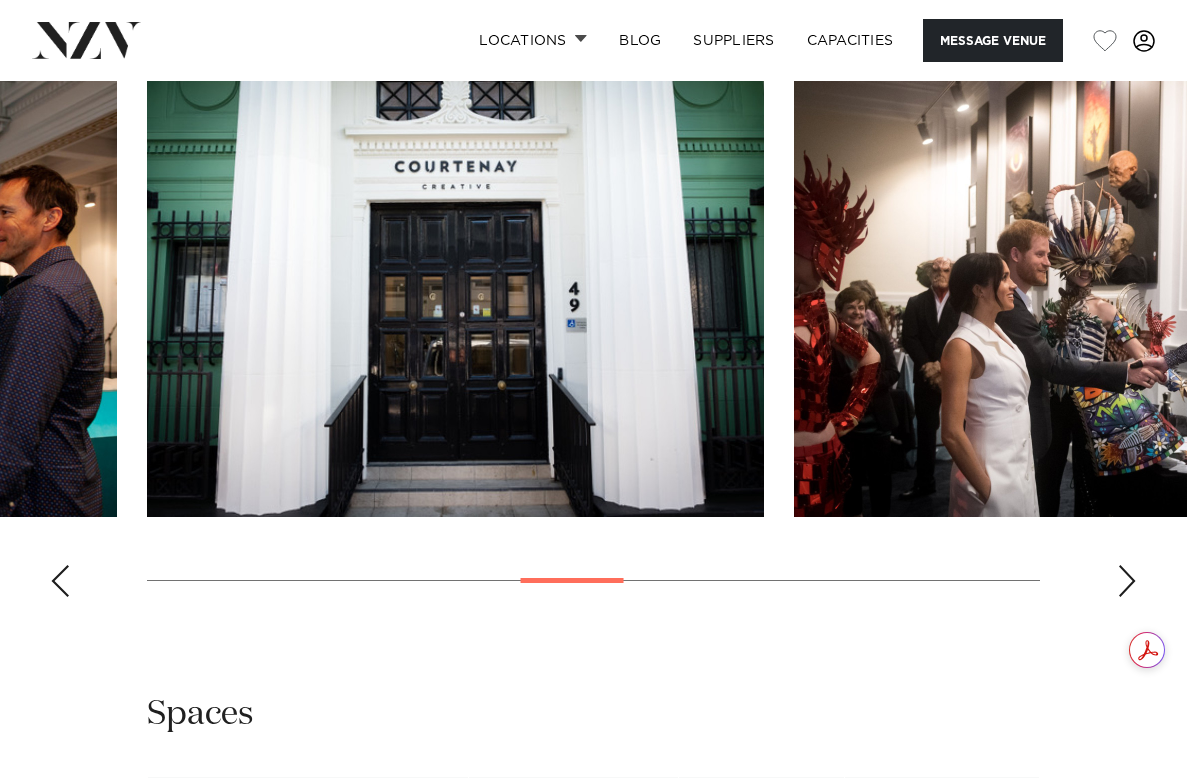 click at bounding box center [1127, 581] 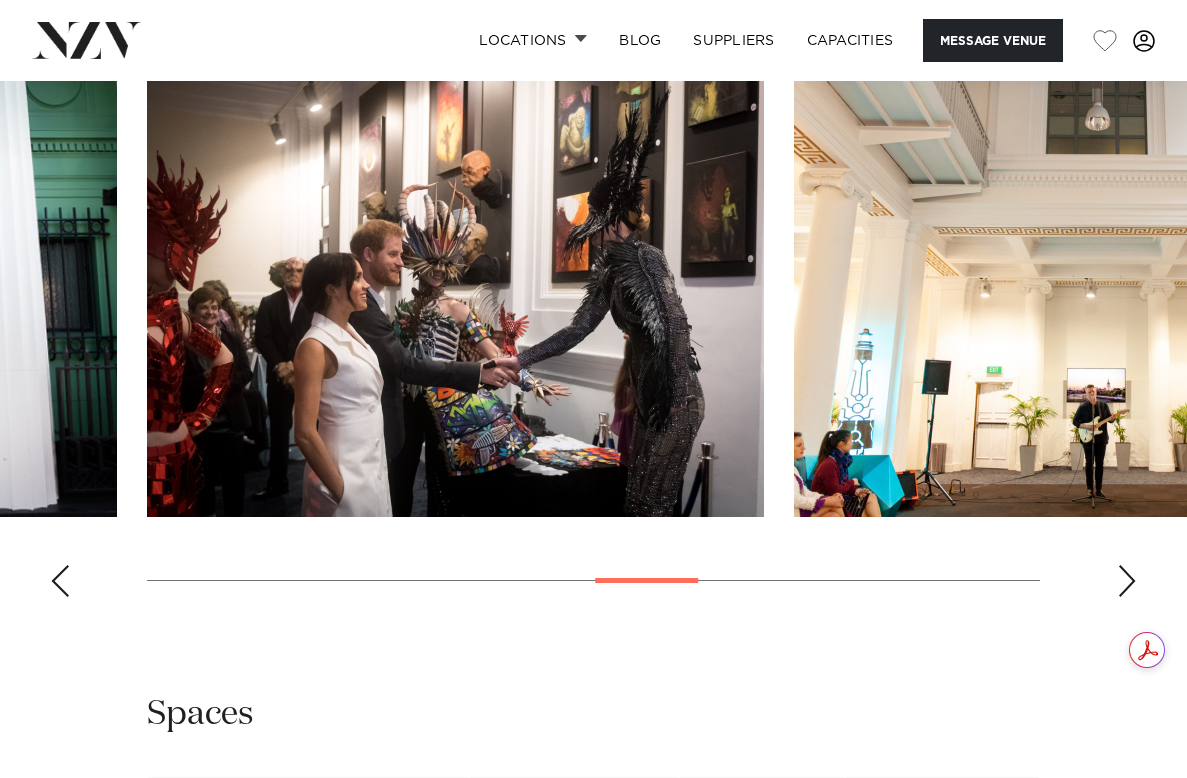 click at bounding box center [1127, 581] 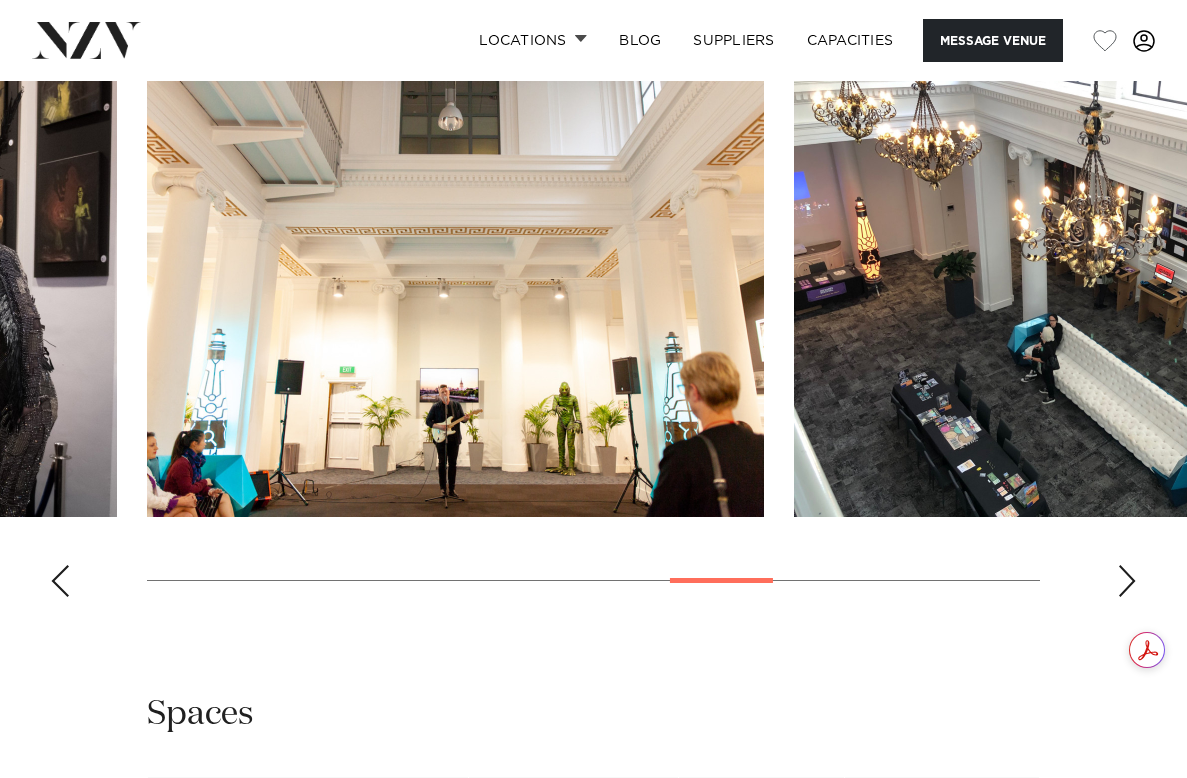 click at bounding box center (1127, 581) 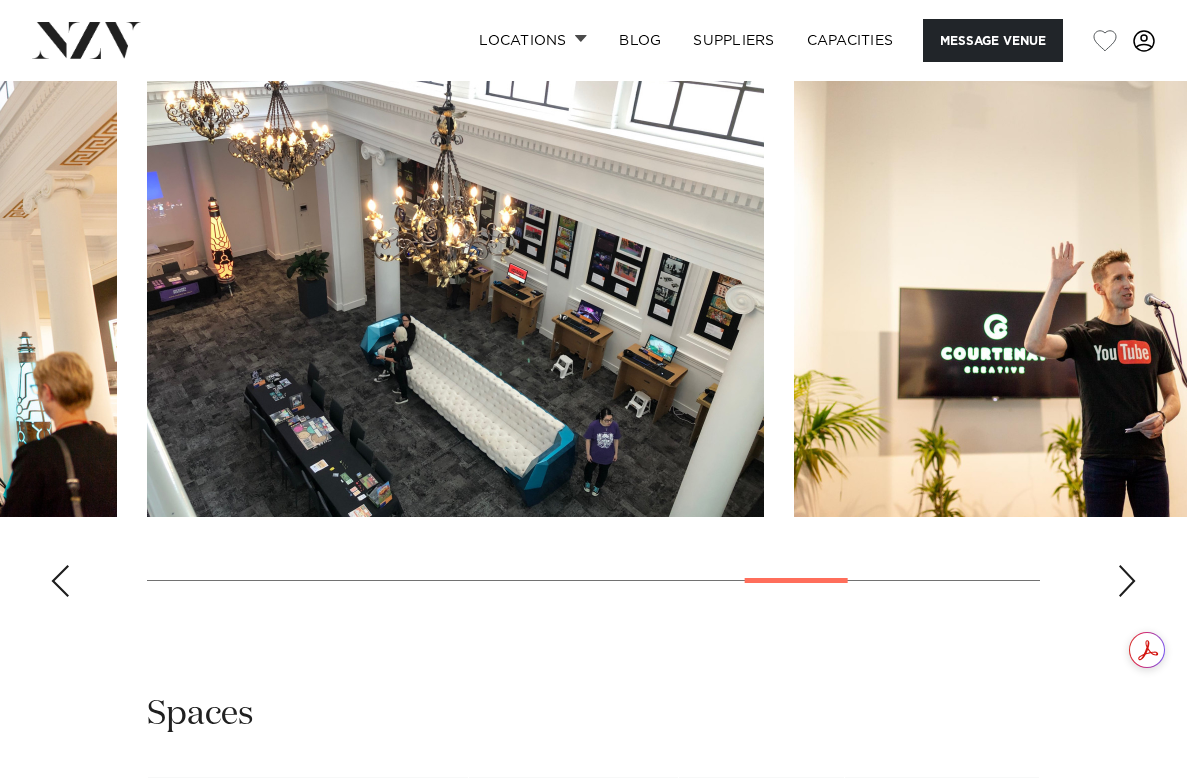 click at bounding box center [1127, 581] 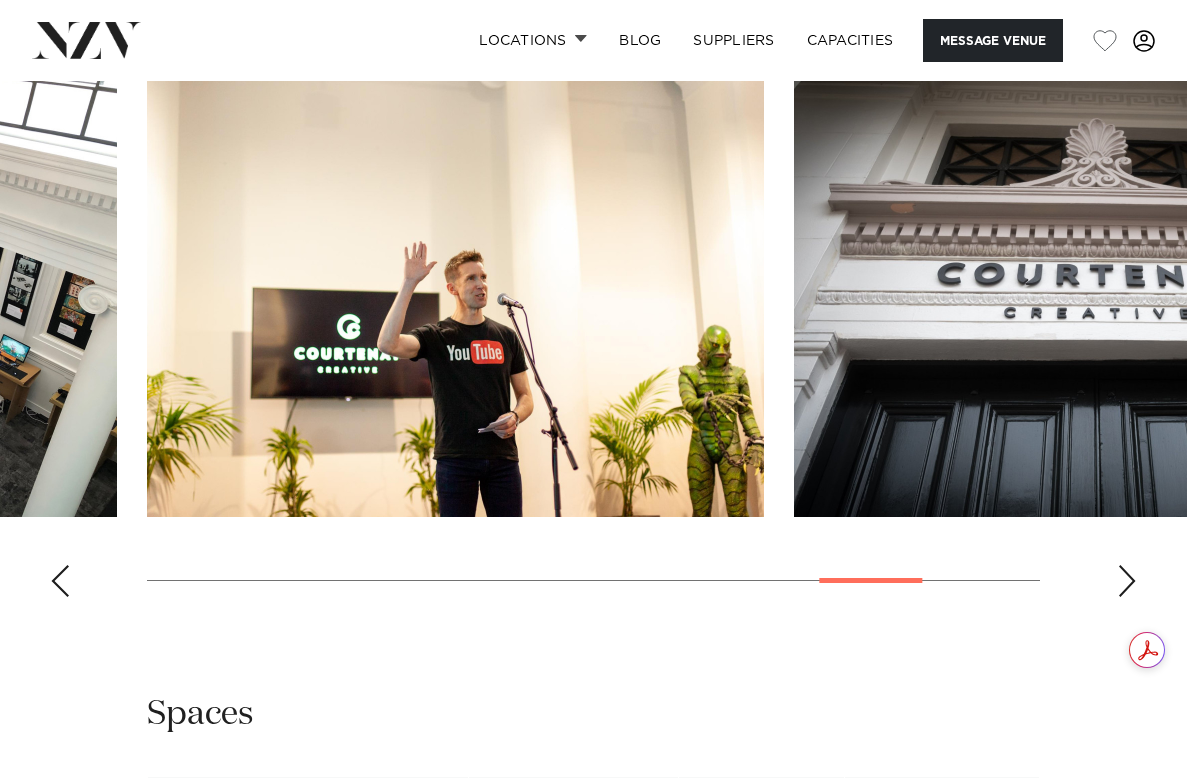 click at bounding box center [1127, 581] 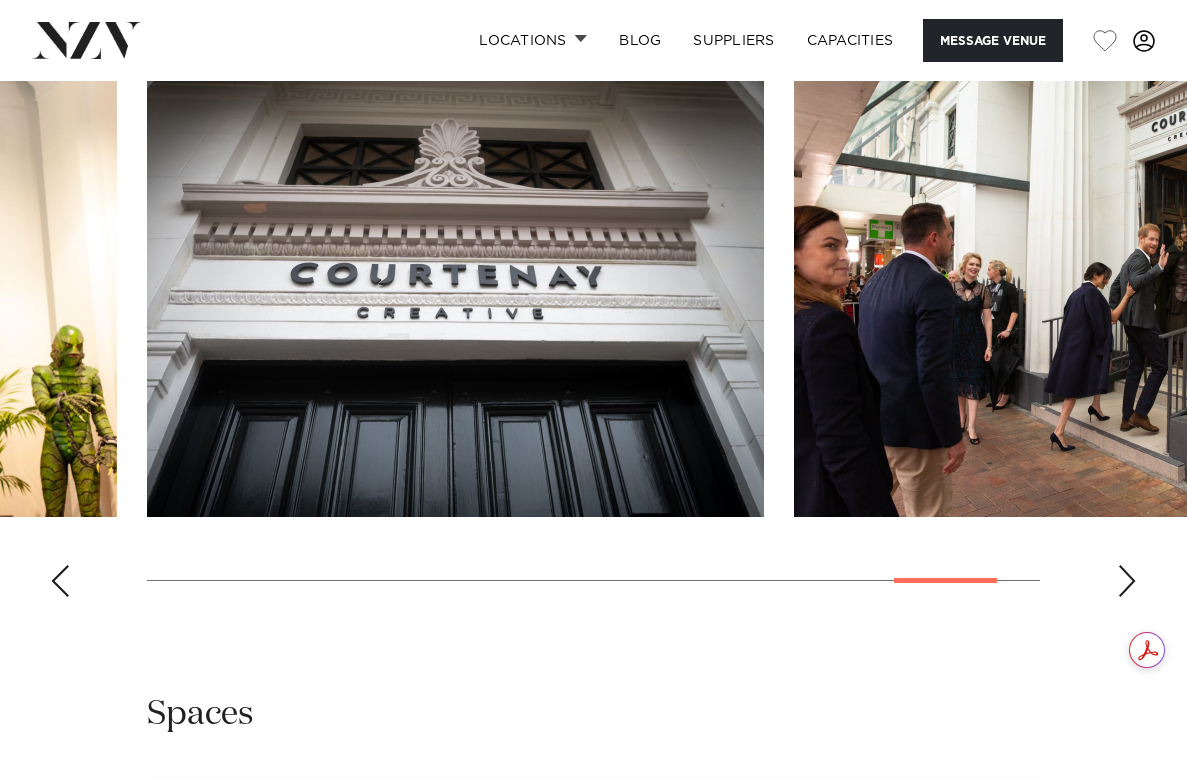 click at bounding box center [1127, 581] 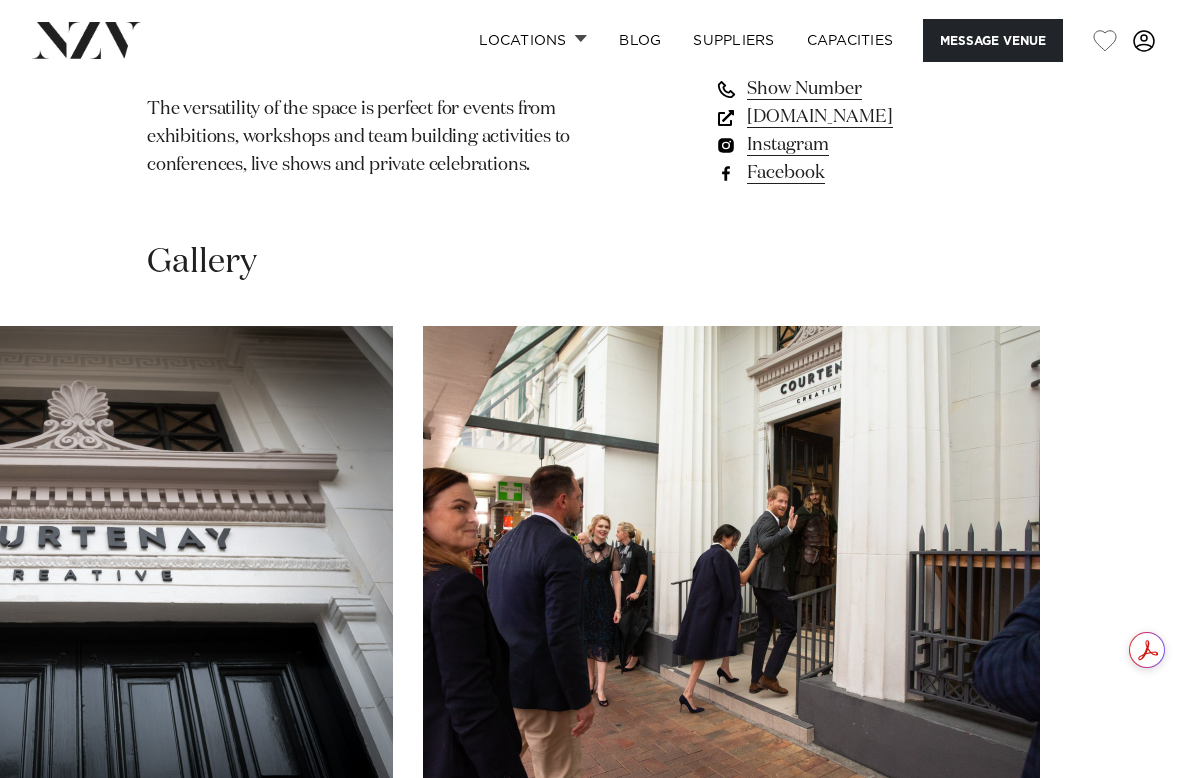scroll, scrollTop: 1000, scrollLeft: 0, axis: vertical 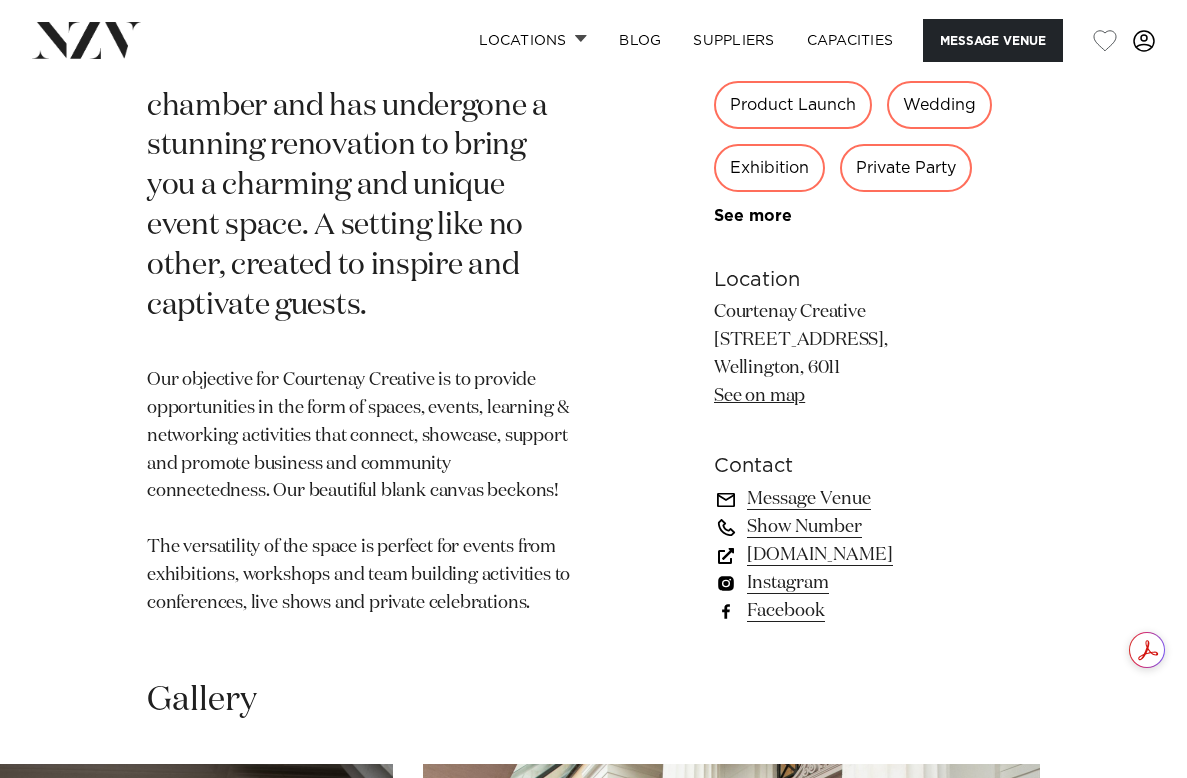 click on "Wellington
Courtenay Creative
A place to collaborate, connect and cultivate. Courtenay Creative is home to the old bank chamber and has undergone a stunning renovation to bring you a charming and unique event space. A setting like no other, created to inspire and captivate guests.
Our objective for Courtenay Creative is to provide opportunities in the form of spaces, events, learning & networking activities that connect, showcase, support and promote business and community connectedness. Our beautiful blank canvas beckons!
The versatility of the space is perfect for events from exhibitions, workshops and team building activities to conferences, live shows and private celebrations.
180
120" at bounding box center [593, 183] 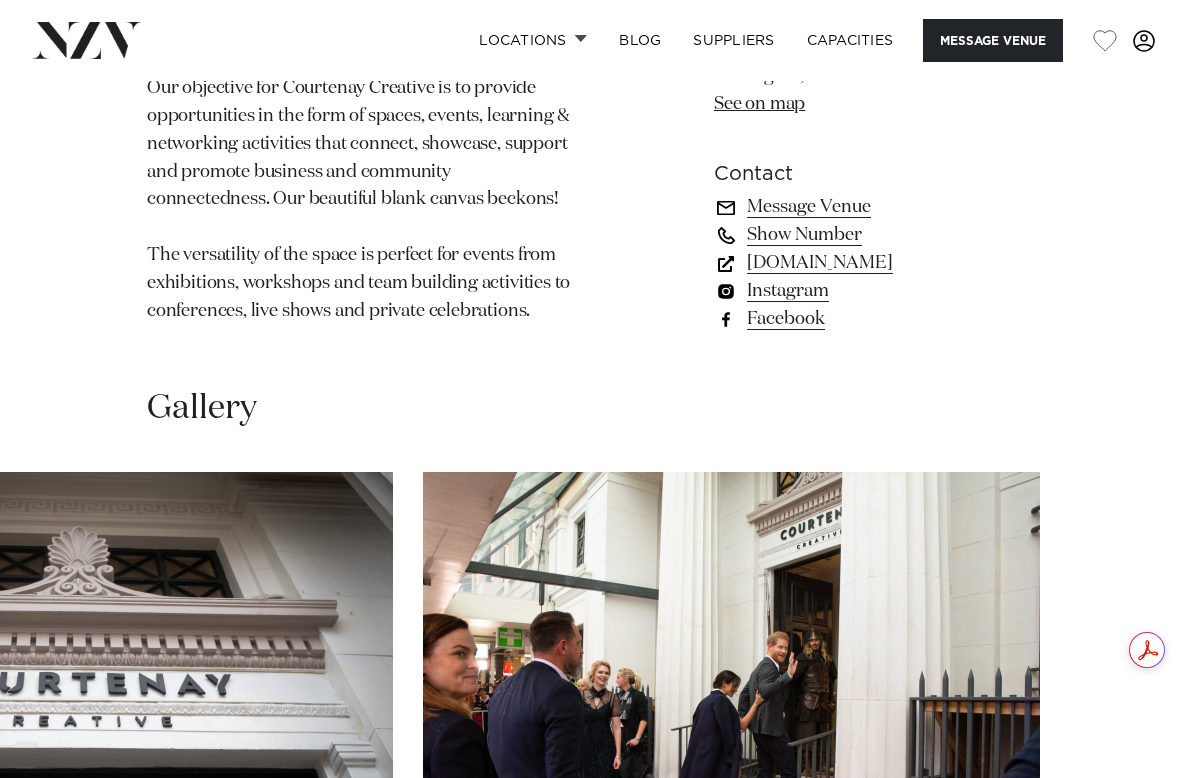 scroll, scrollTop: 1300, scrollLeft: 0, axis: vertical 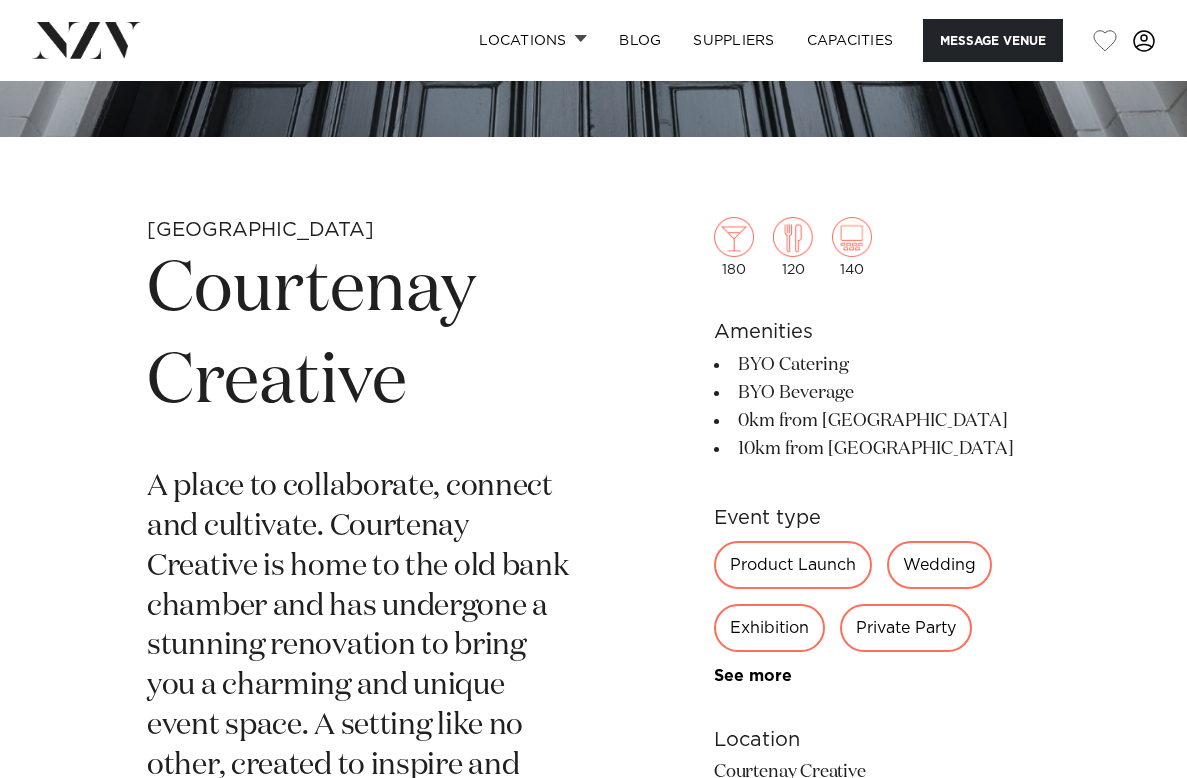 click on "Wellington
Courtenay Creative
A place to collaborate, connect and cultivate. Courtenay Creative is home to the old bank chamber and has undergone a stunning renovation to bring you a charming and unique event space. A setting like no other, created to inspire and captivate guests.
Our objective for Courtenay Creative is to provide opportunities in the form of spaces, events, learning & networking activities that connect, showcase, support and promote business and community connectedness. Our beautiful blank canvas beckons!
The versatility of the space is perfect for events from exhibitions, workshops and team building activities to conferences, live shows and private celebrations.
180
120" at bounding box center [593, 683] 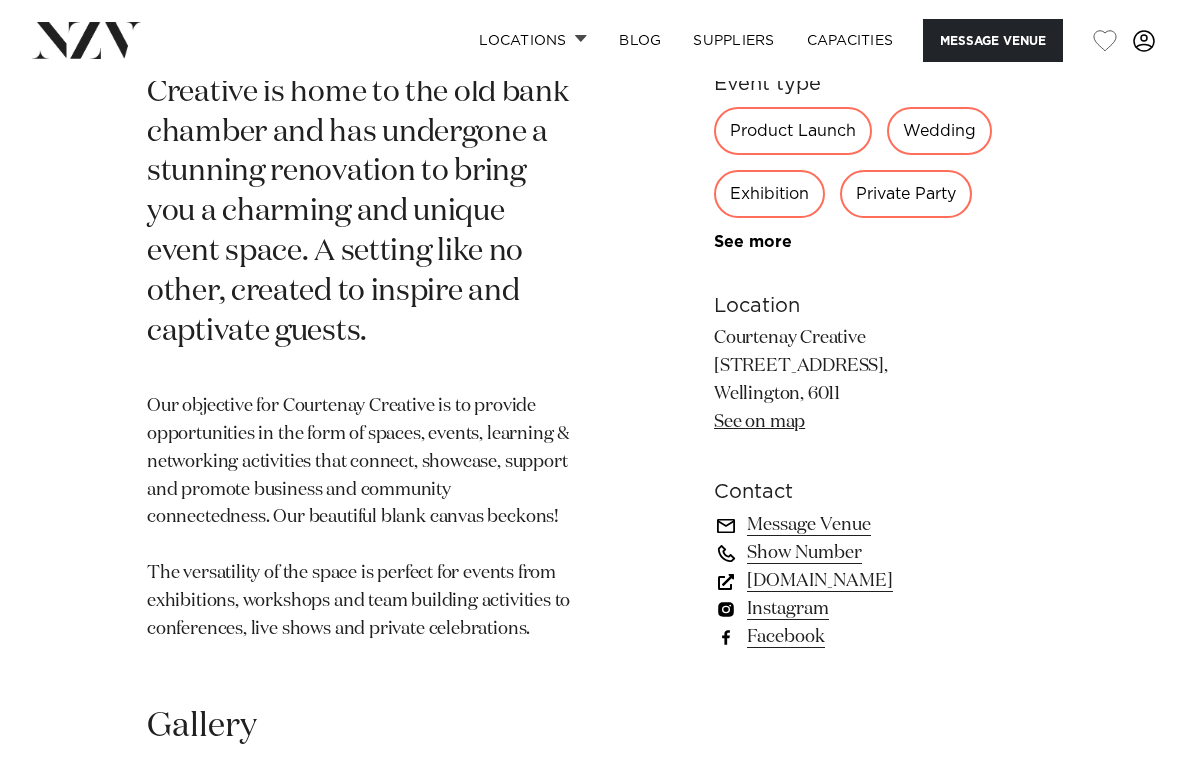 scroll, scrollTop: 1000, scrollLeft: 0, axis: vertical 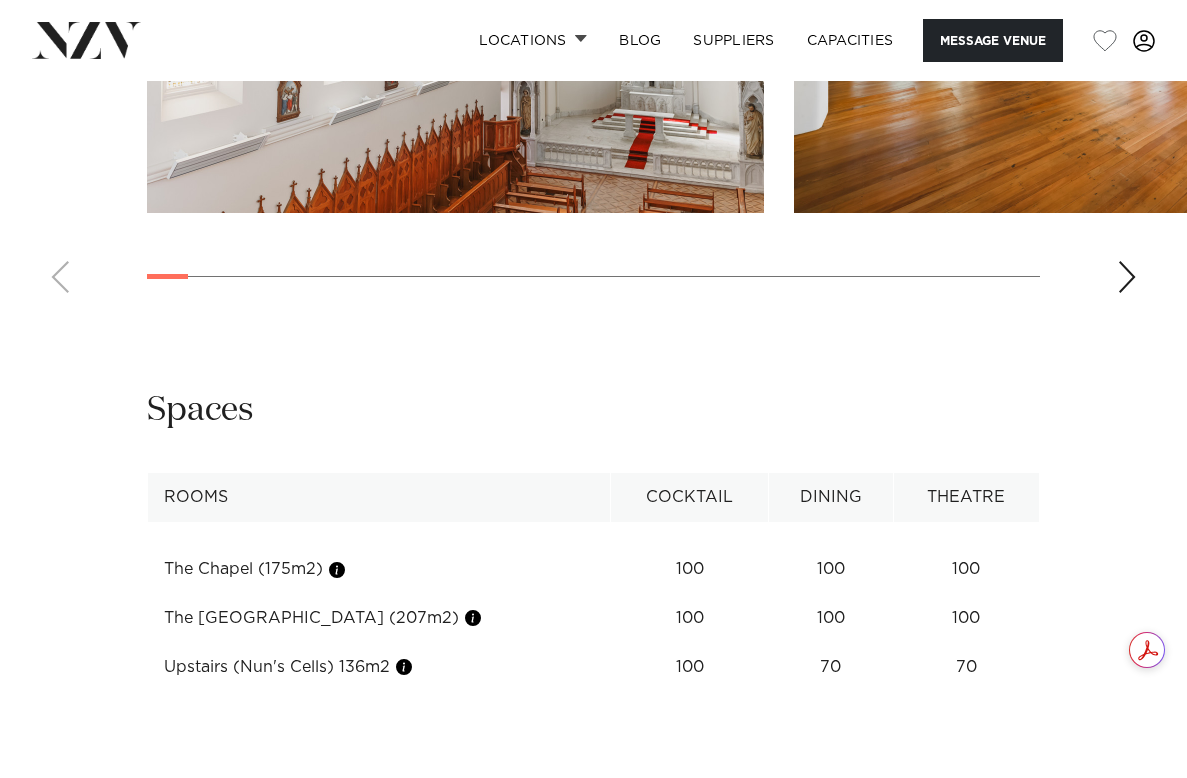 click at bounding box center [1127, 277] 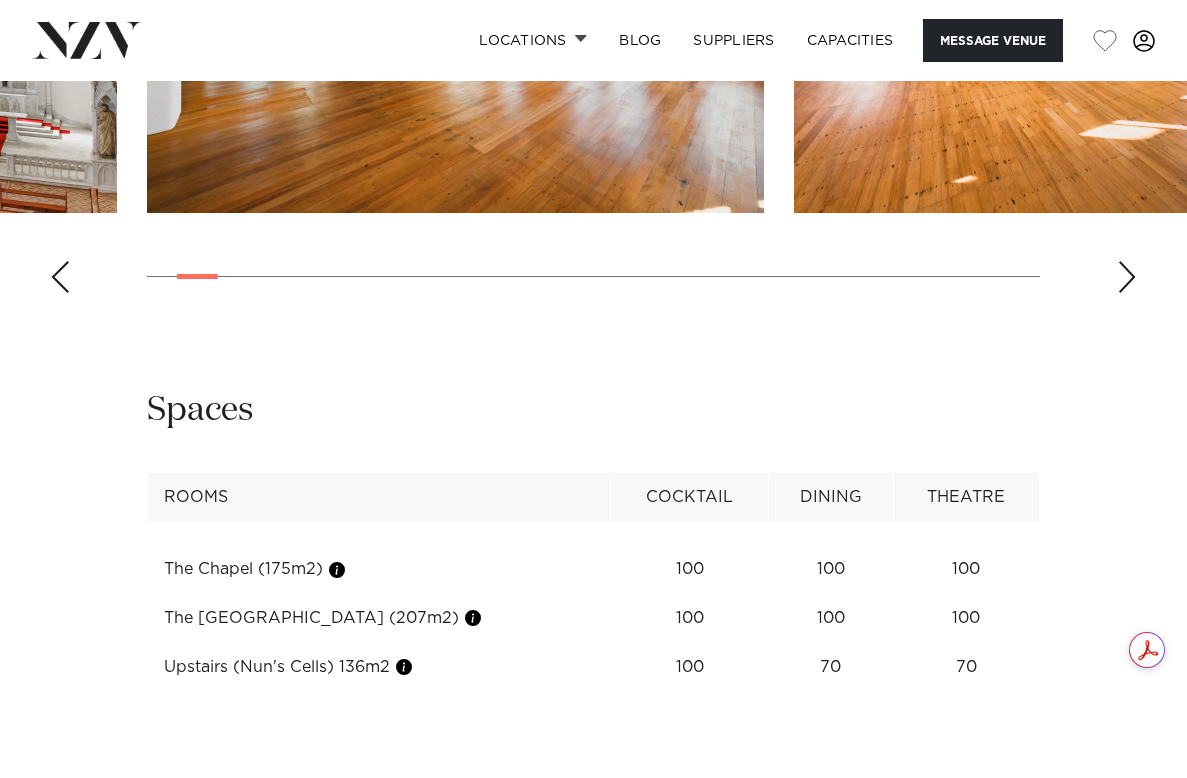 click at bounding box center (1127, 277) 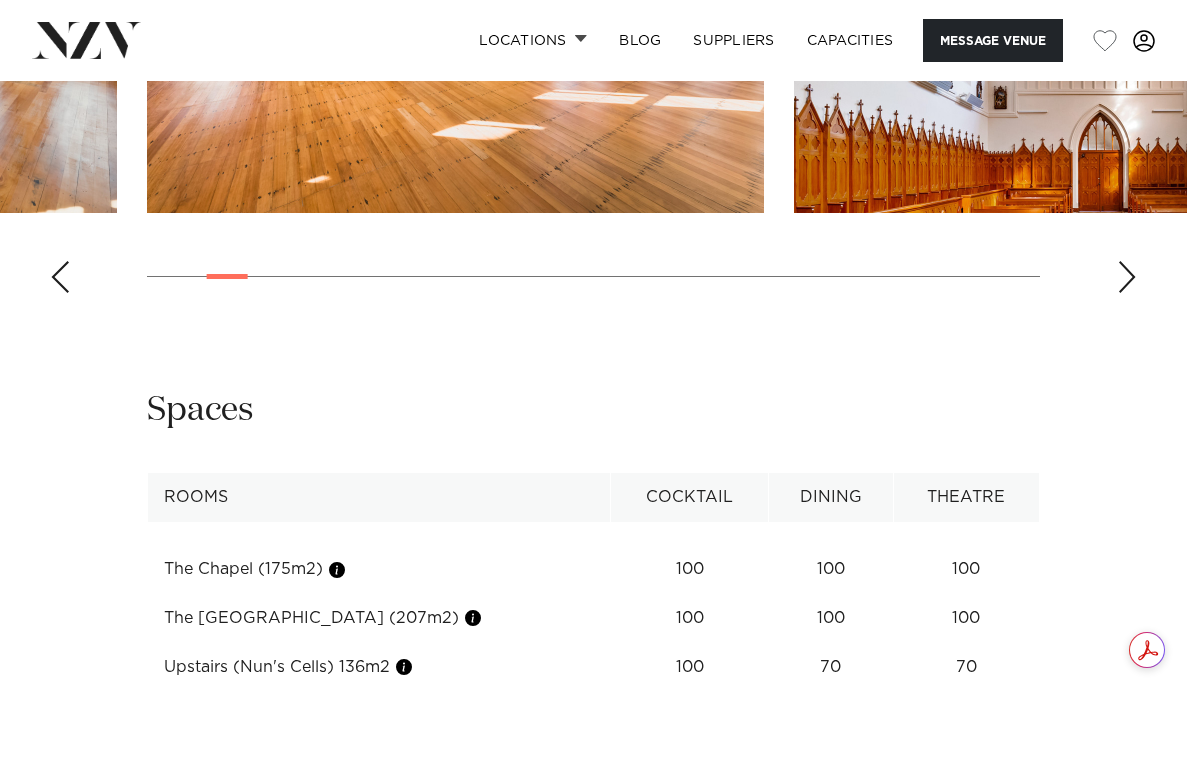 click at bounding box center (1127, 277) 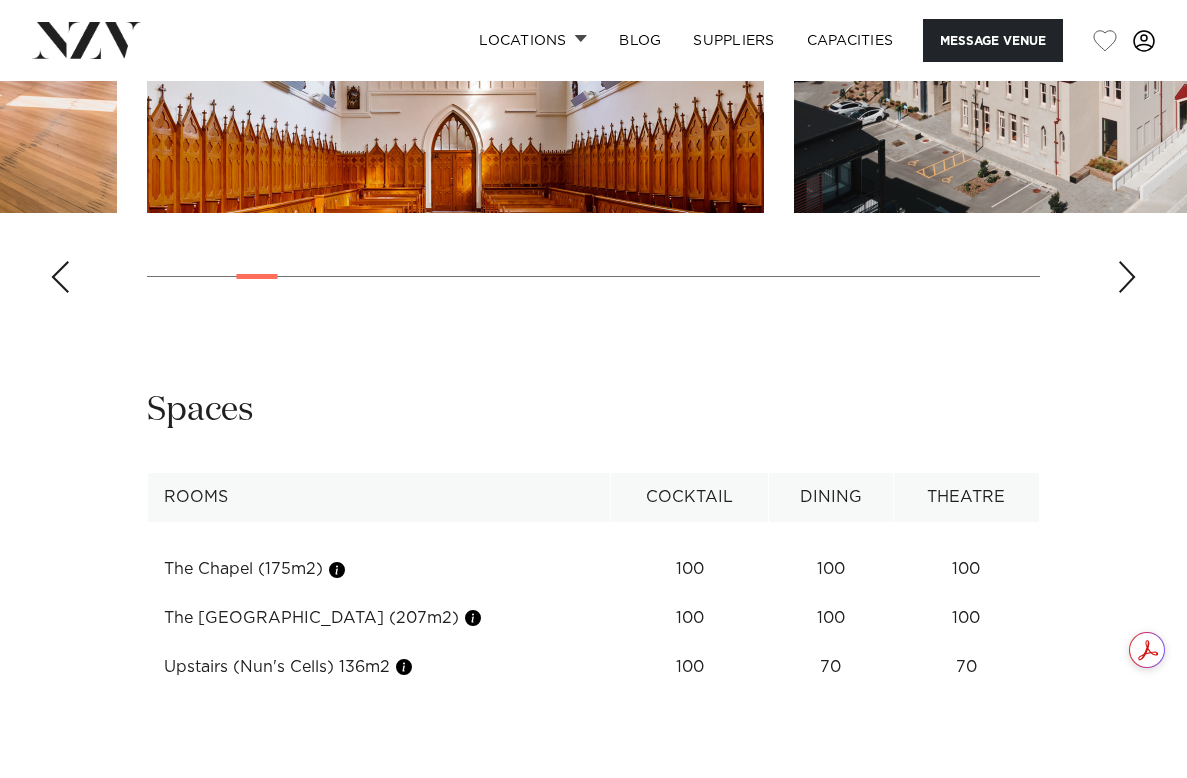 click at bounding box center [60, 277] 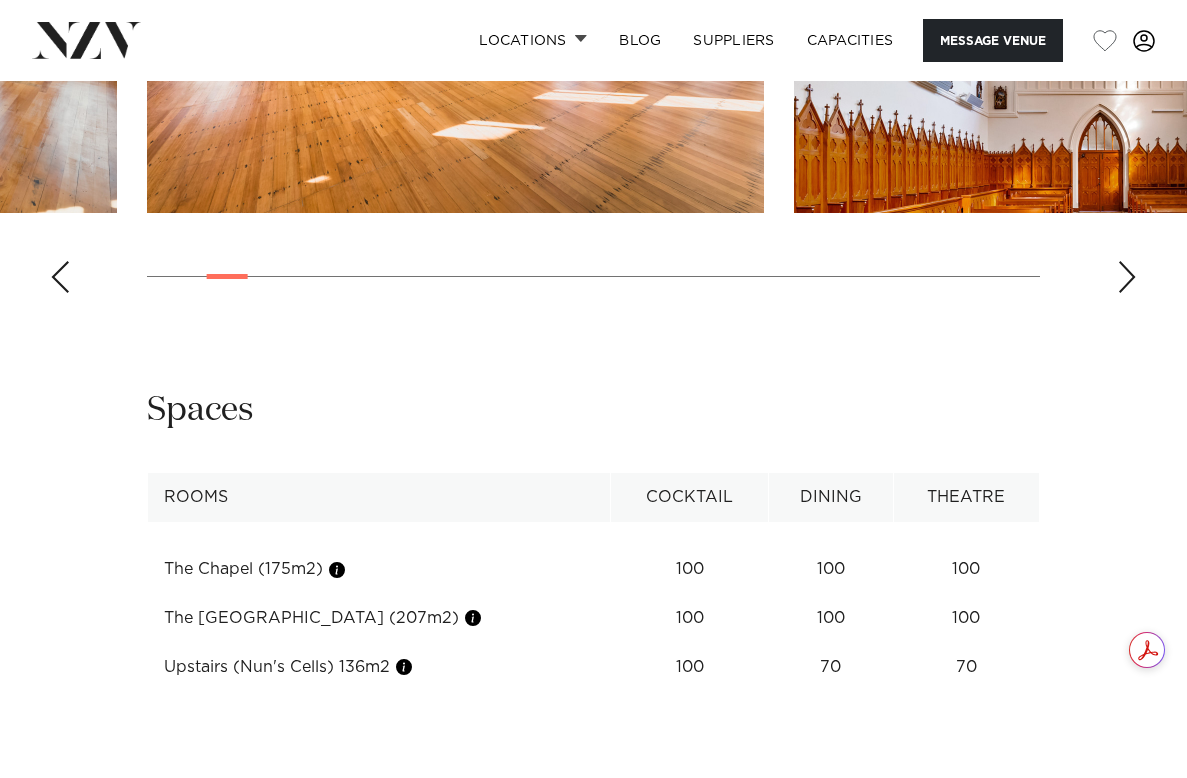 click at bounding box center (60, 277) 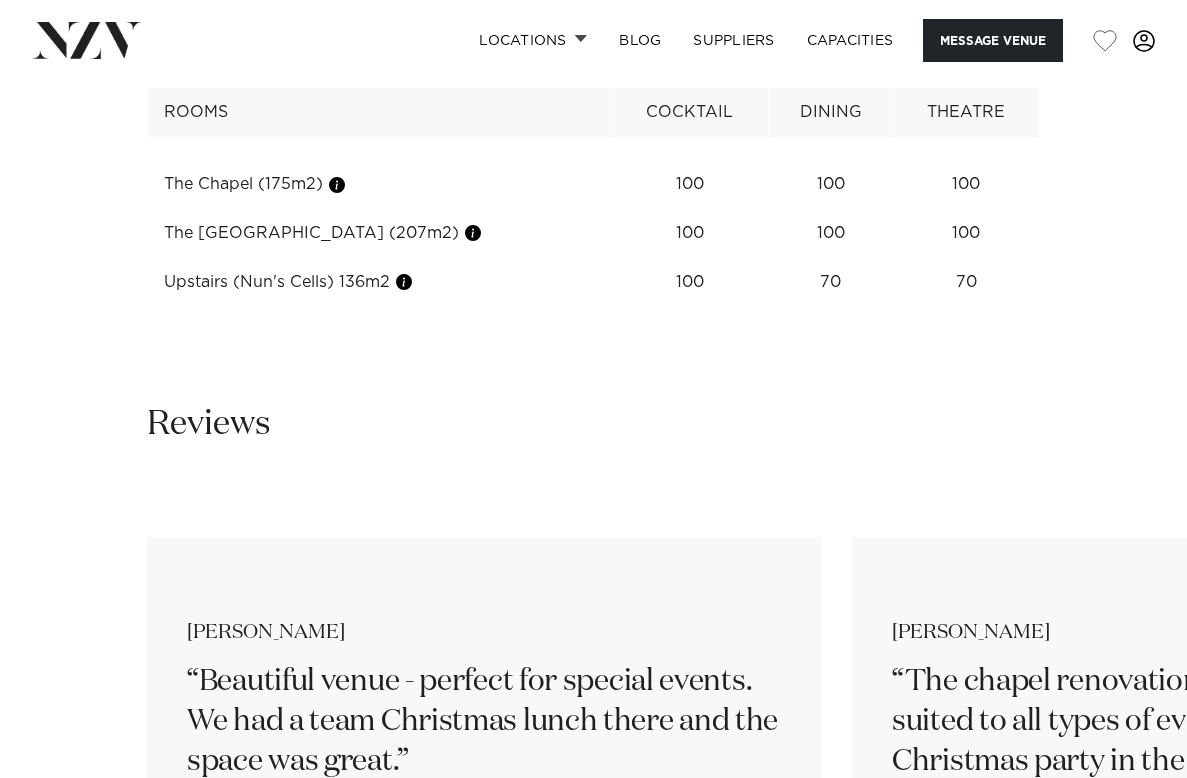scroll, scrollTop: 2700, scrollLeft: 0, axis: vertical 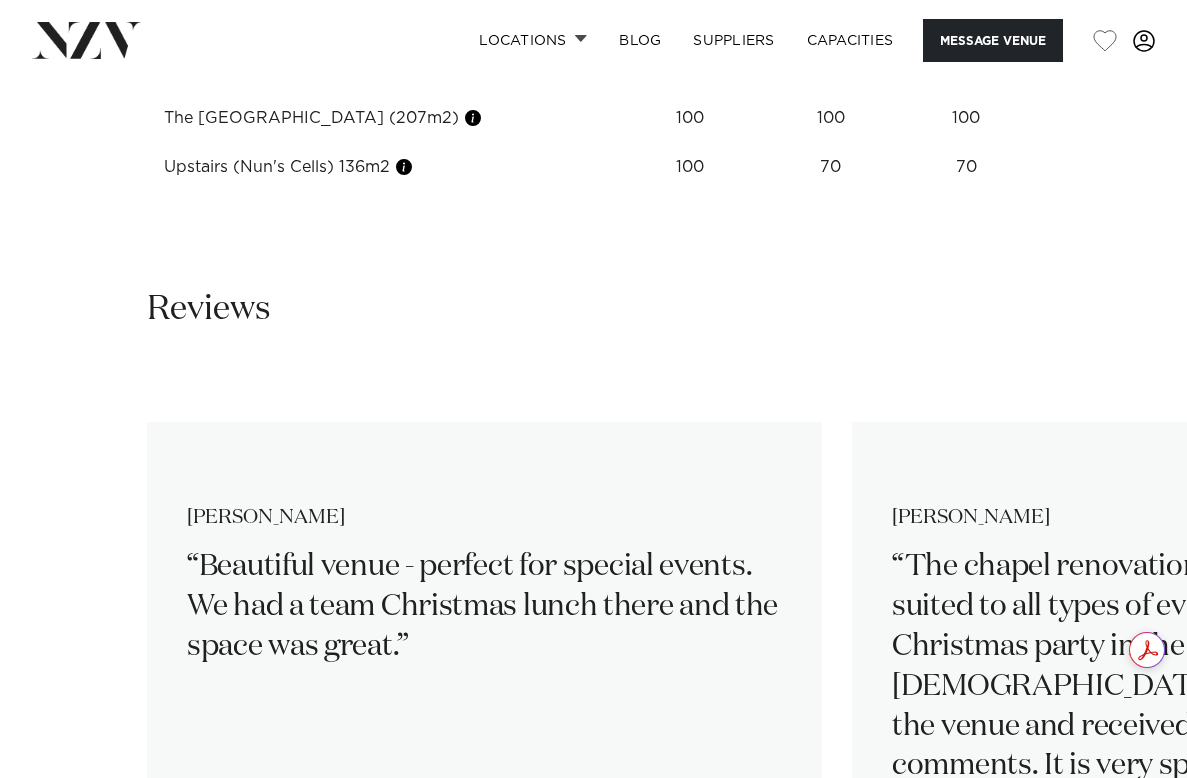 click on "Wellington
Erskine Chapel
Message Venue
Wellington
Erskine Chapel
Considered one of the finest chapels in New Zealand, Erskine Chapel presents a venue with dramatic architecture, marble detailing and breathtaking acoustics.
100
100
70
Amenities
Onsite Kitchen
Fridge
Natural Light
See more" at bounding box center [593, -800] 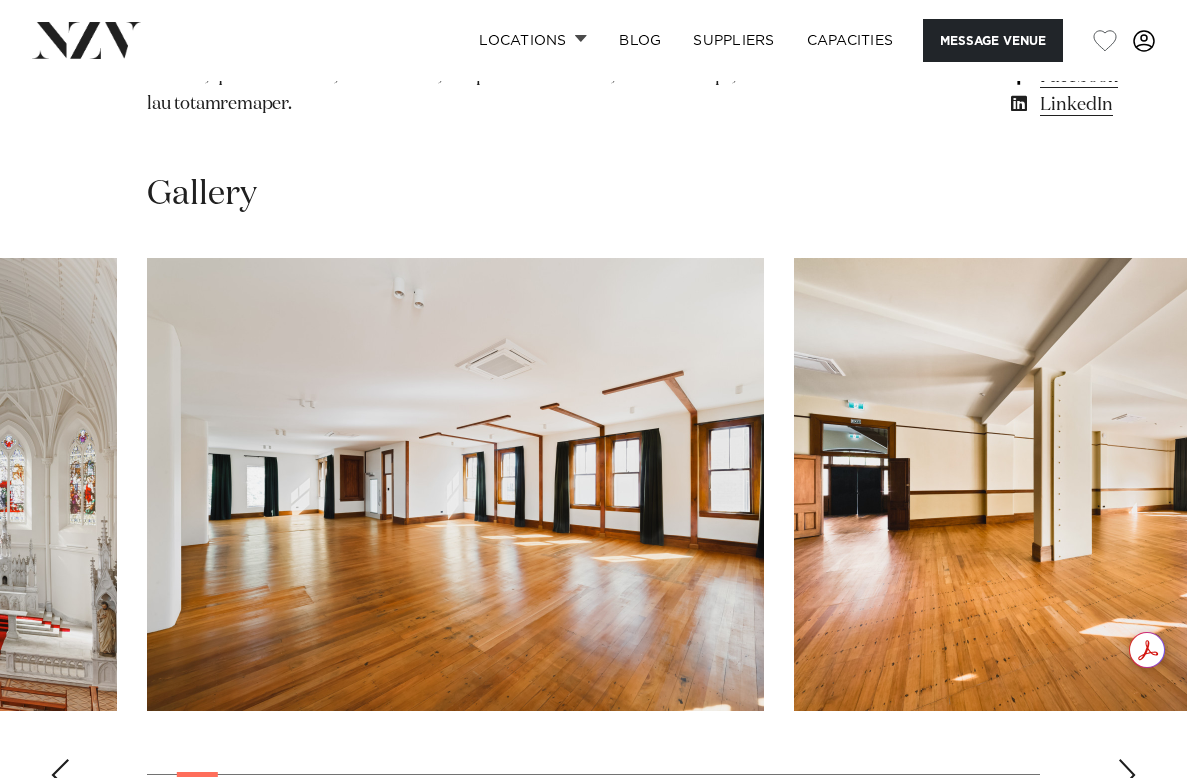 scroll, scrollTop: 1700, scrollLeft: 0, axis: vertical 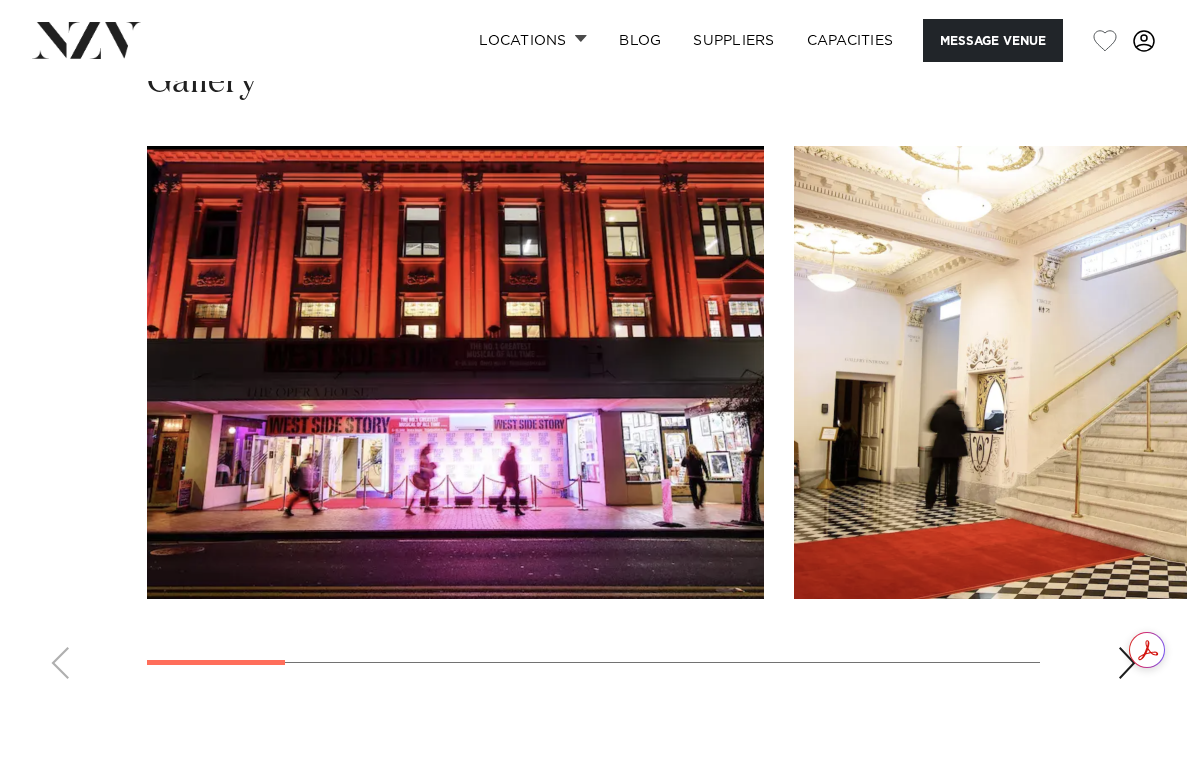 click at bounding box center (593, 420) 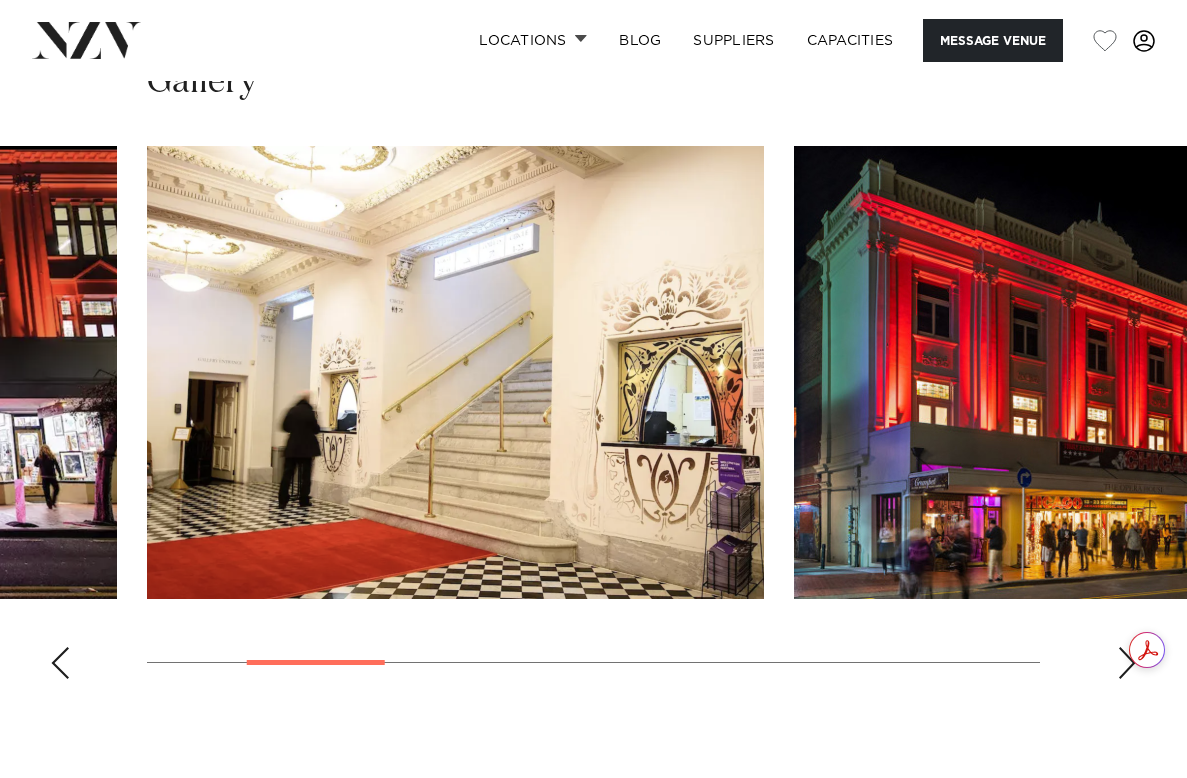 click at bounding box center [1127, 663] 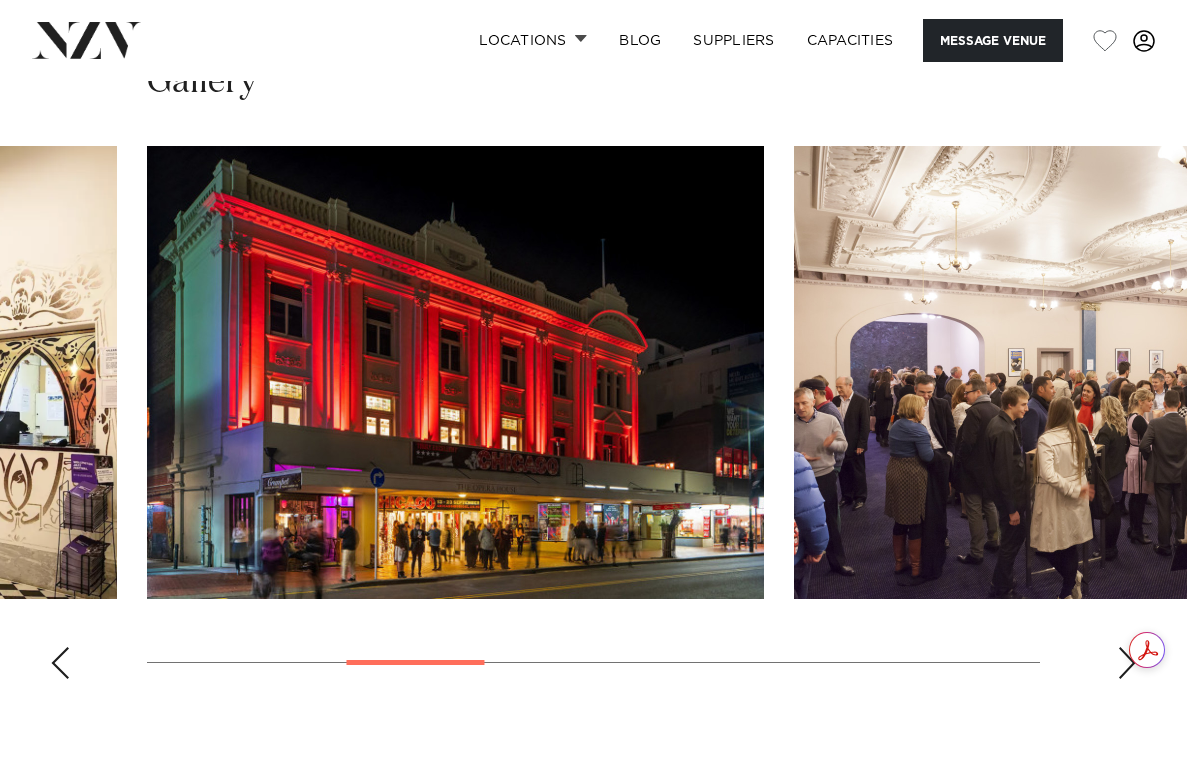 click at bounding box center (1127, 663) 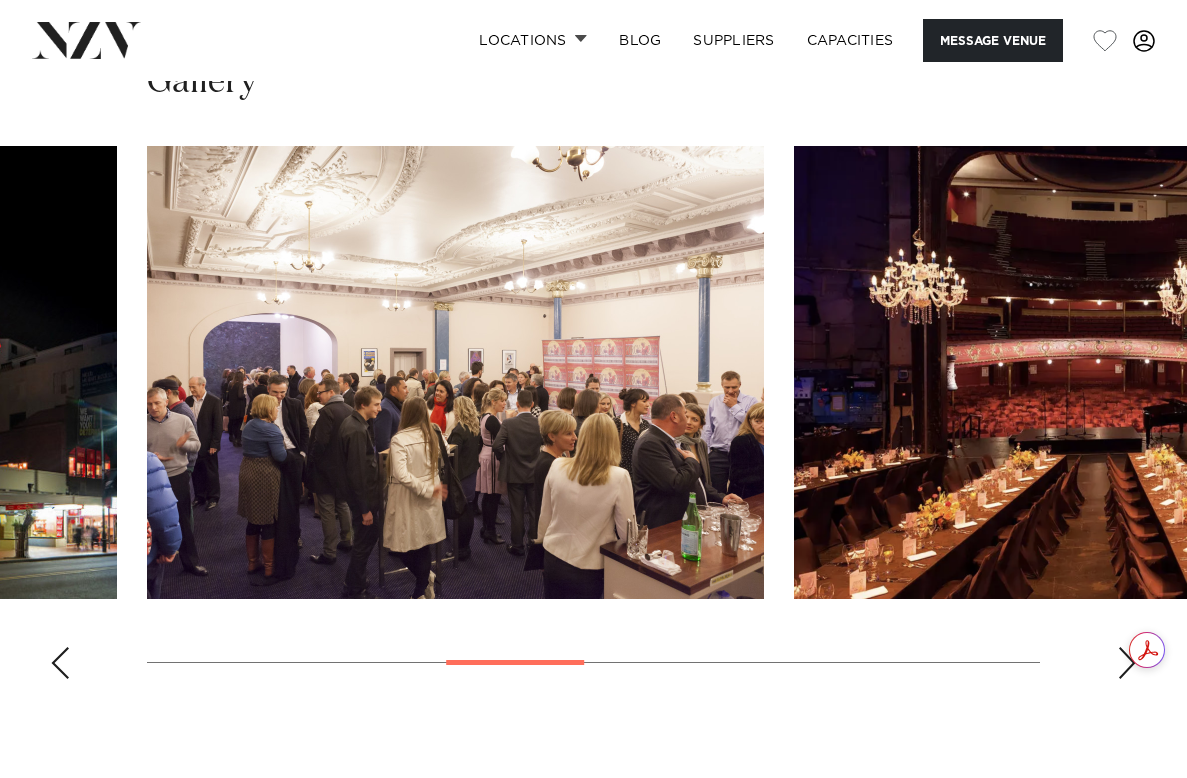 click at bounding box center (1127, 663) 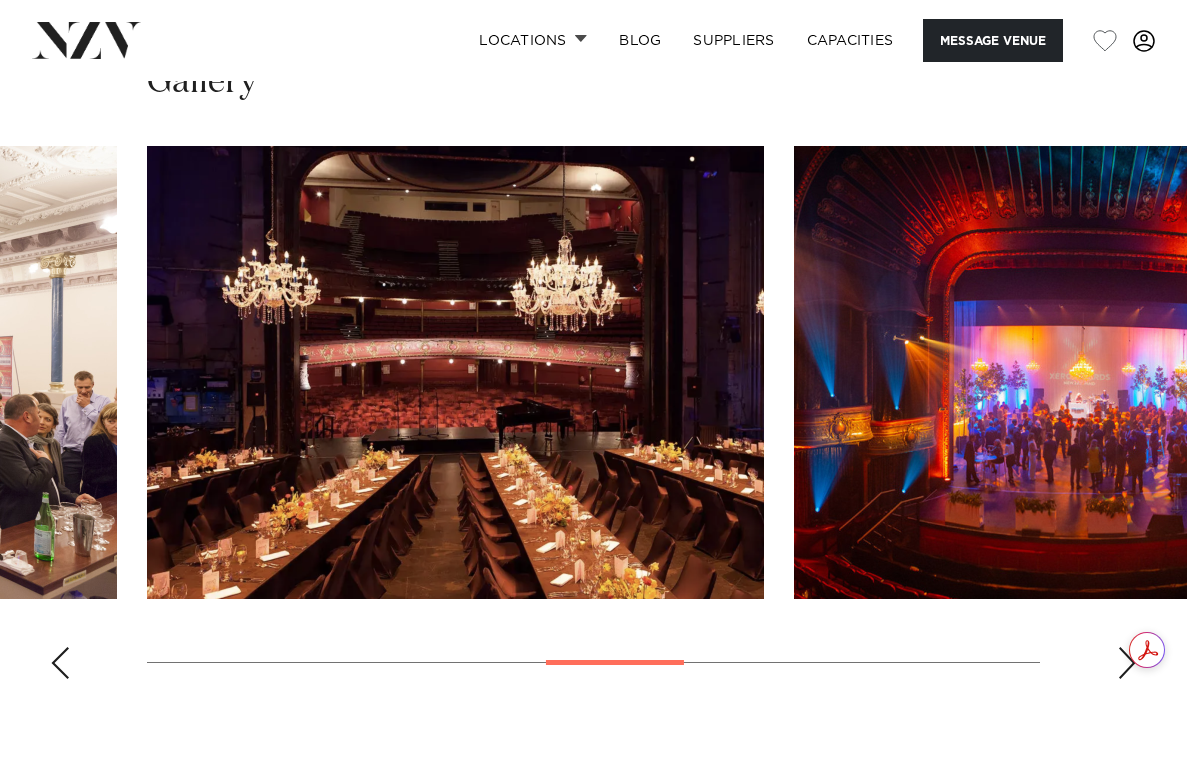 click at bounding box center [1127, 663] 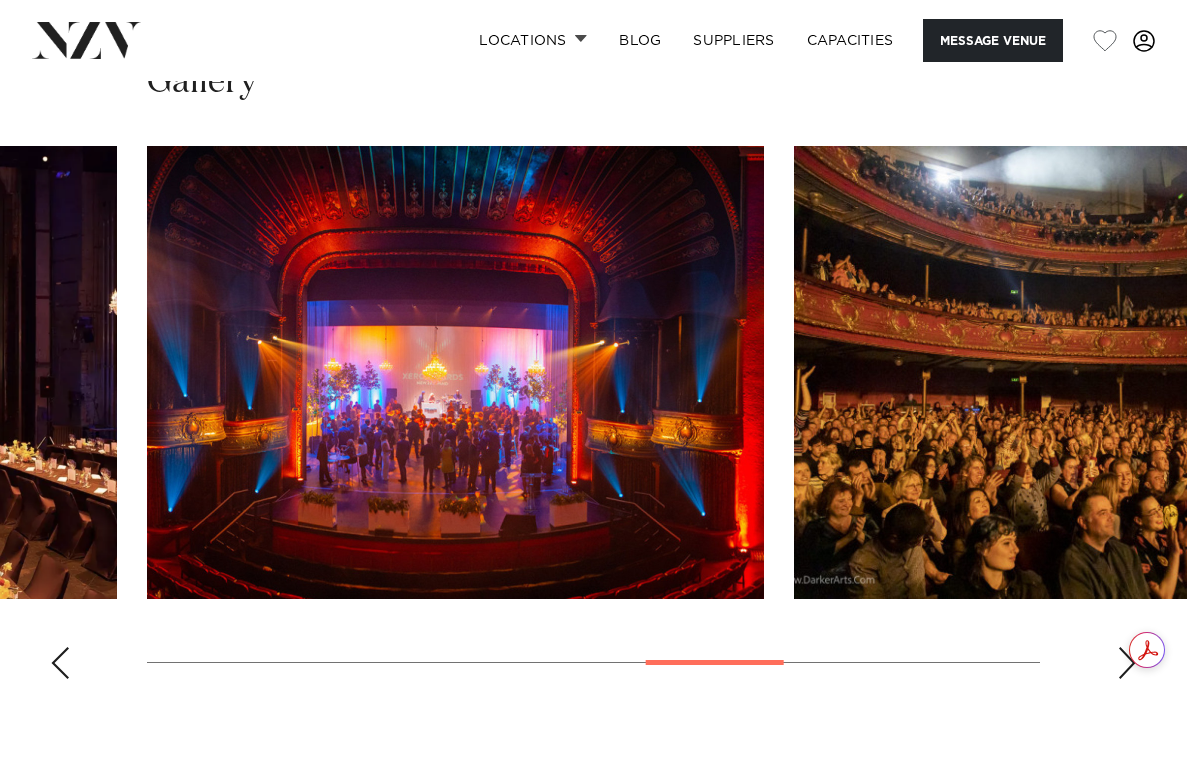 click at bounding box center (1127, 663) 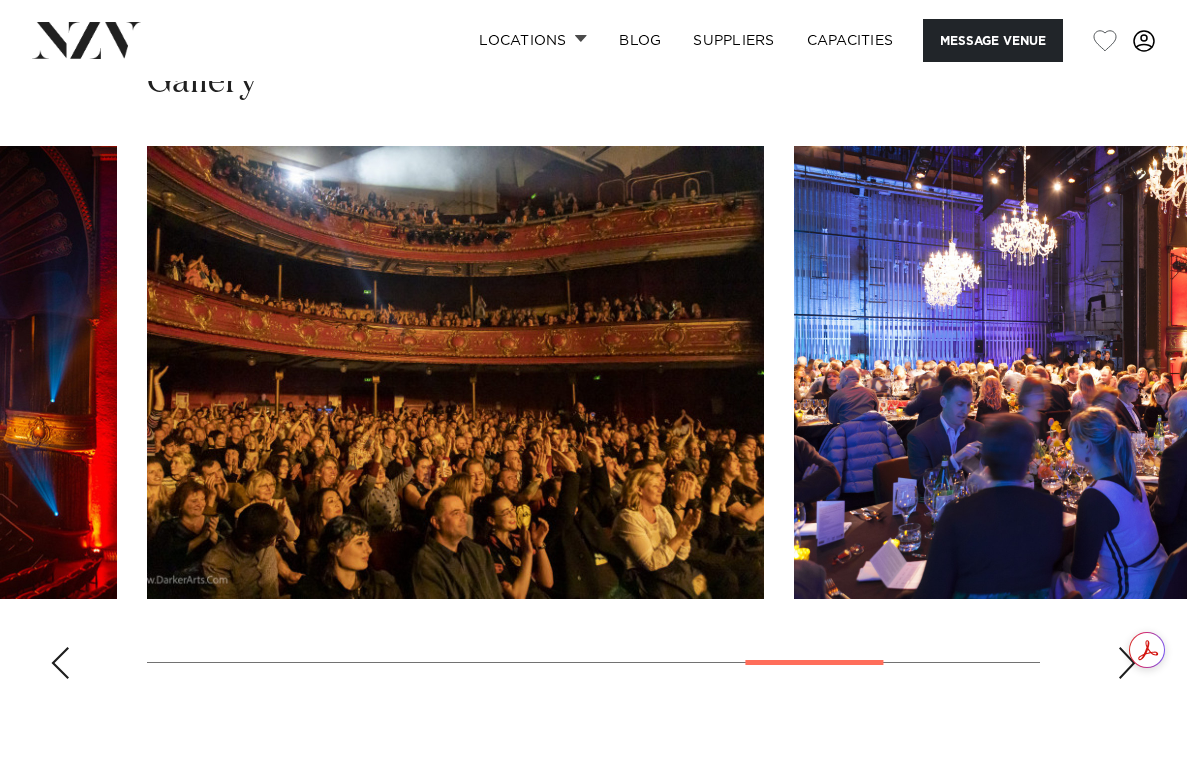 click at bounding box center [1127, 663] 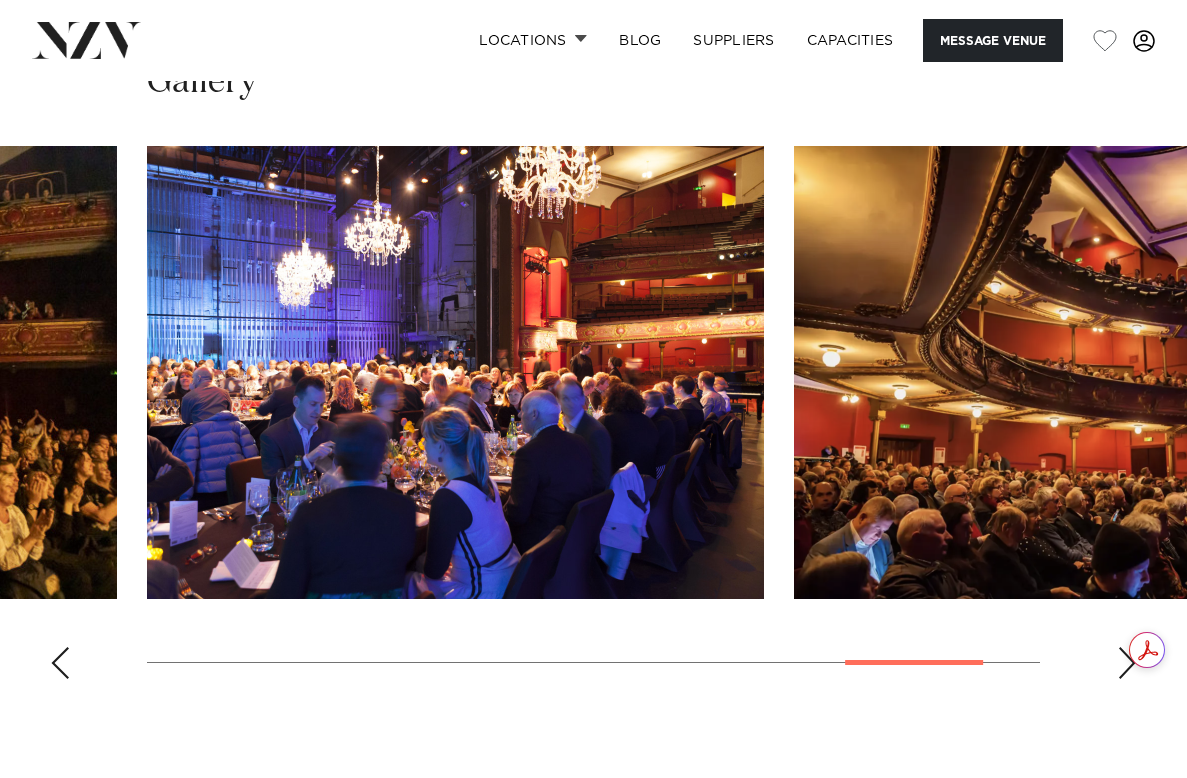 click at bounding box center (1127, 663) 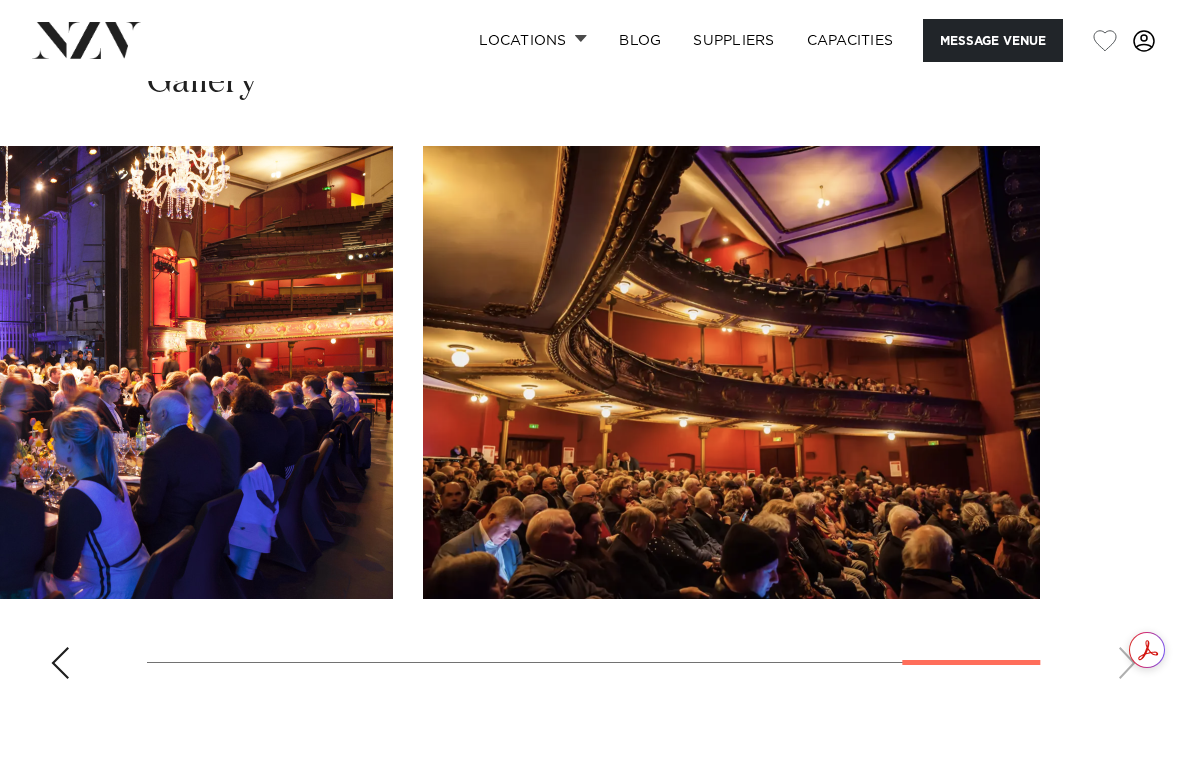click at bounding box center [593, 420] 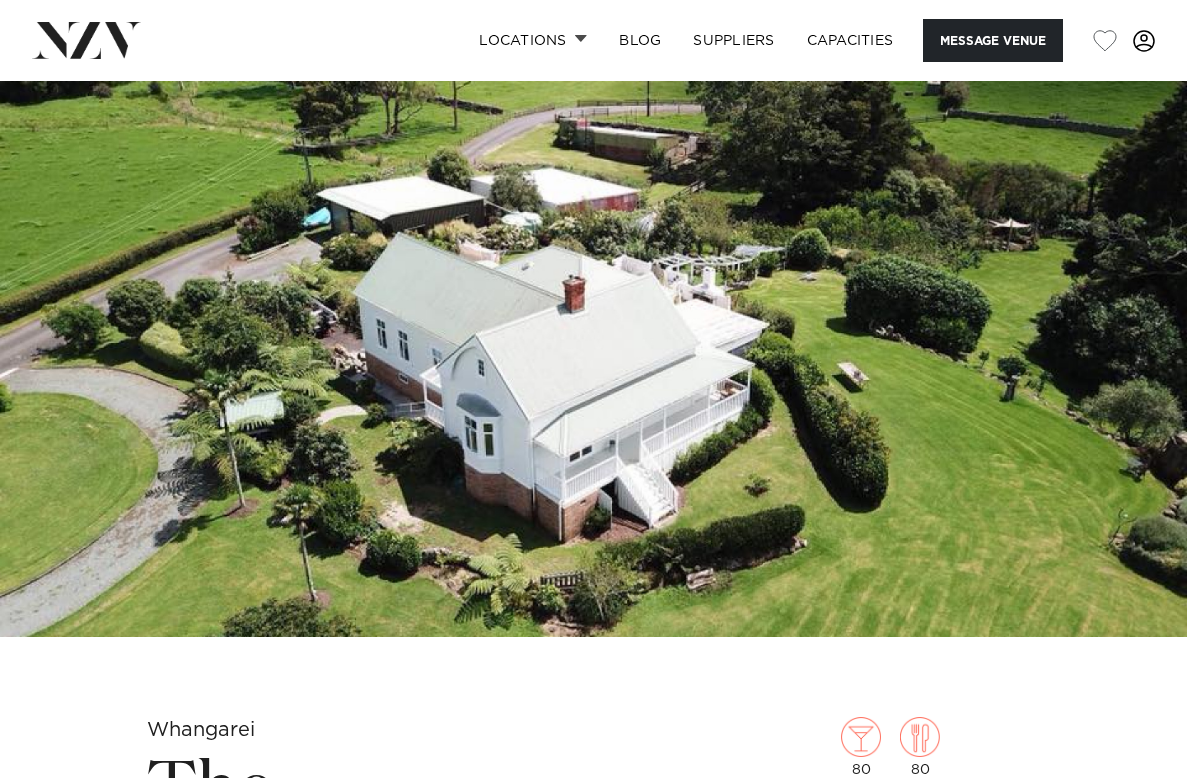 scroll, scrollTop: 0, scrollLeft: 0, axis: both 